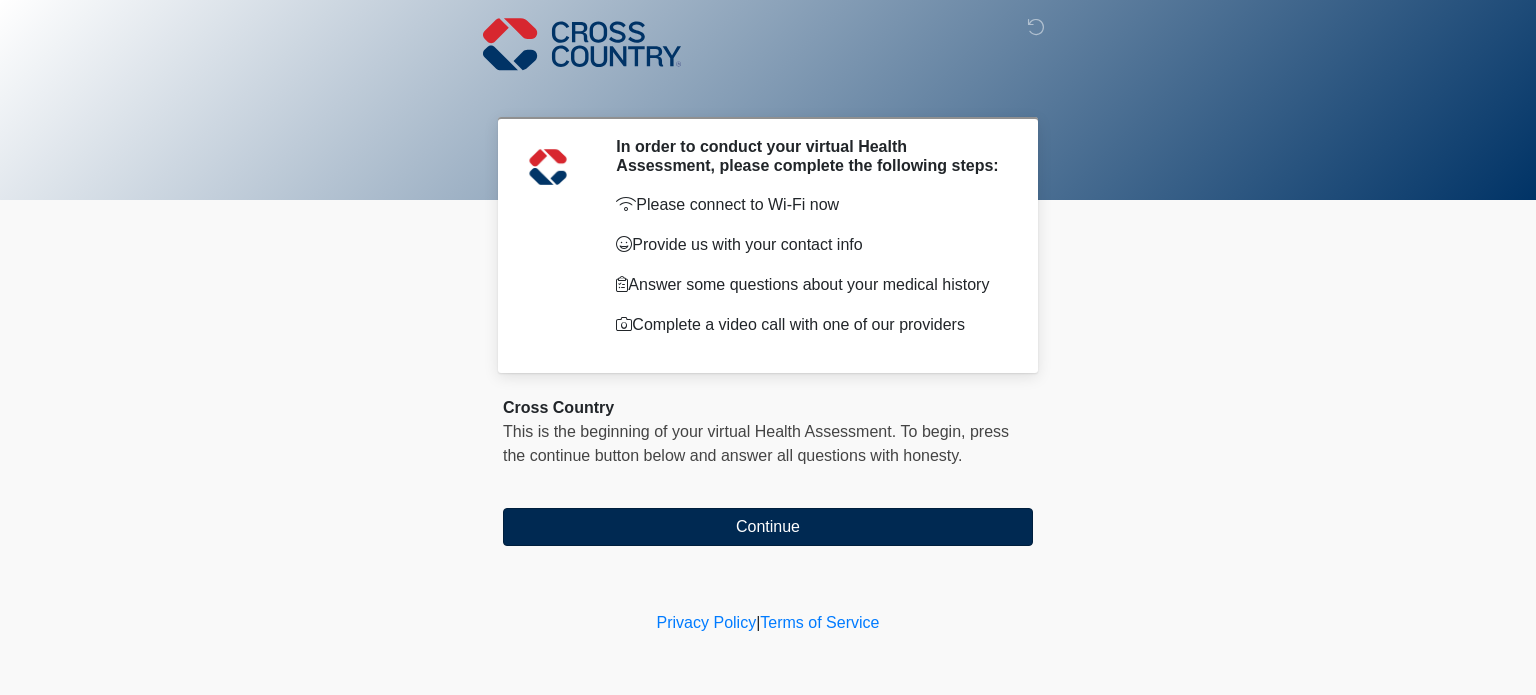 scroll, scrollTop: 0, scrollLeft: 0, axis: both 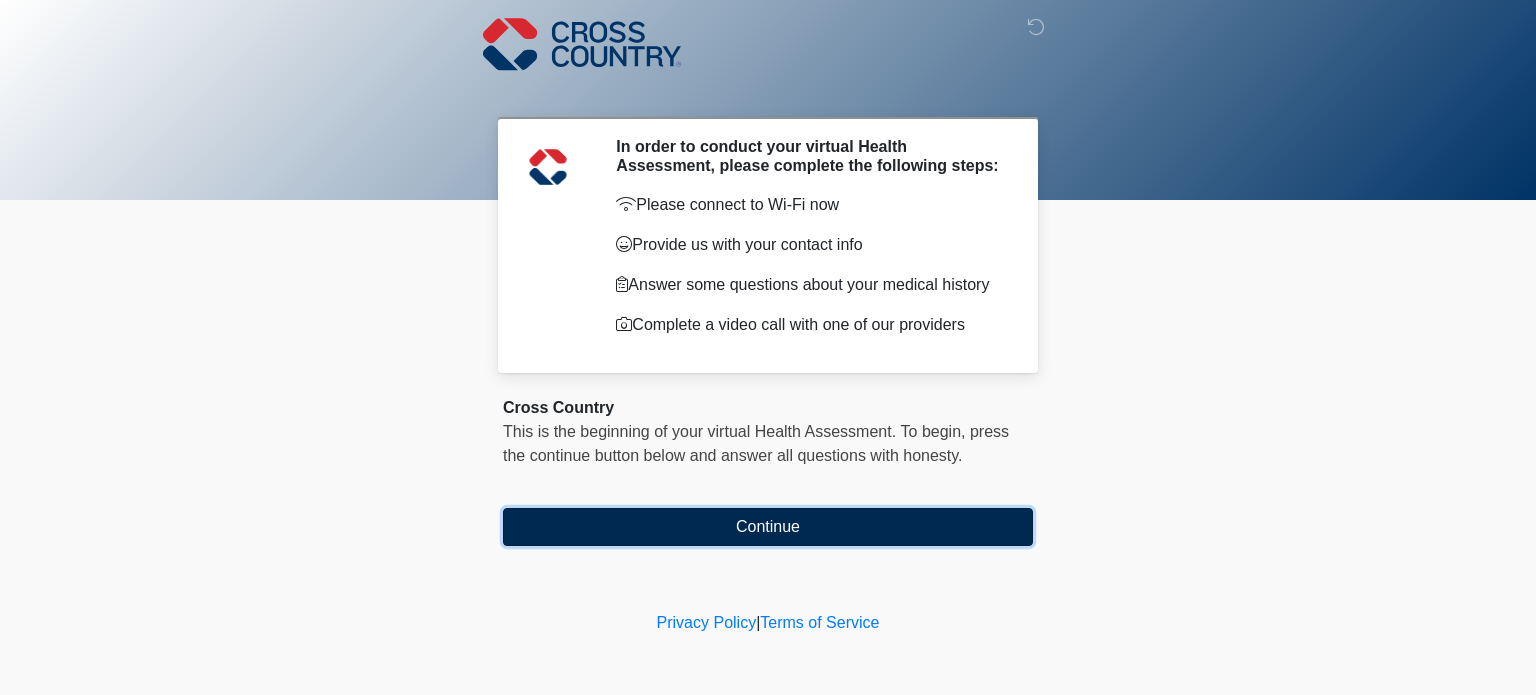 click on "Continue" at bounding box center (768, 527) 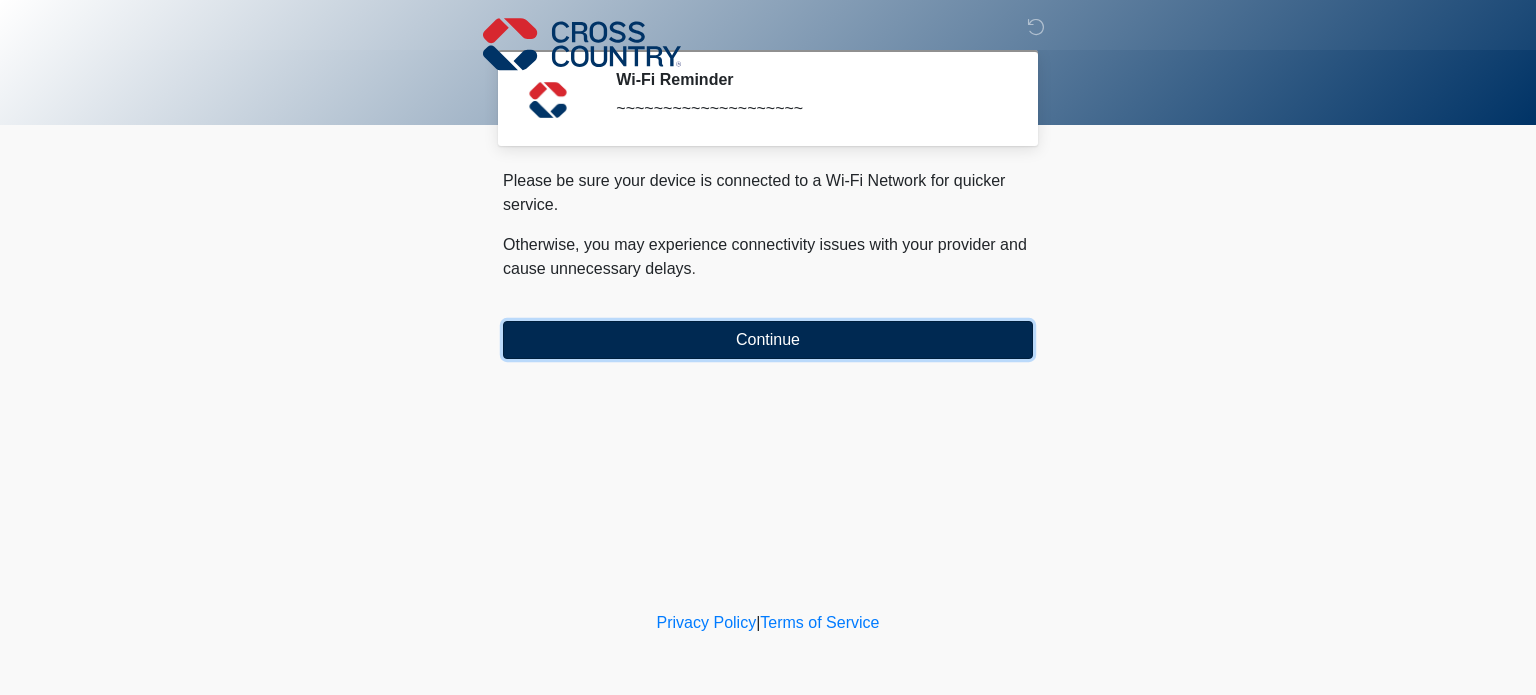 click on "Continue" at bounding box center [768, 340] 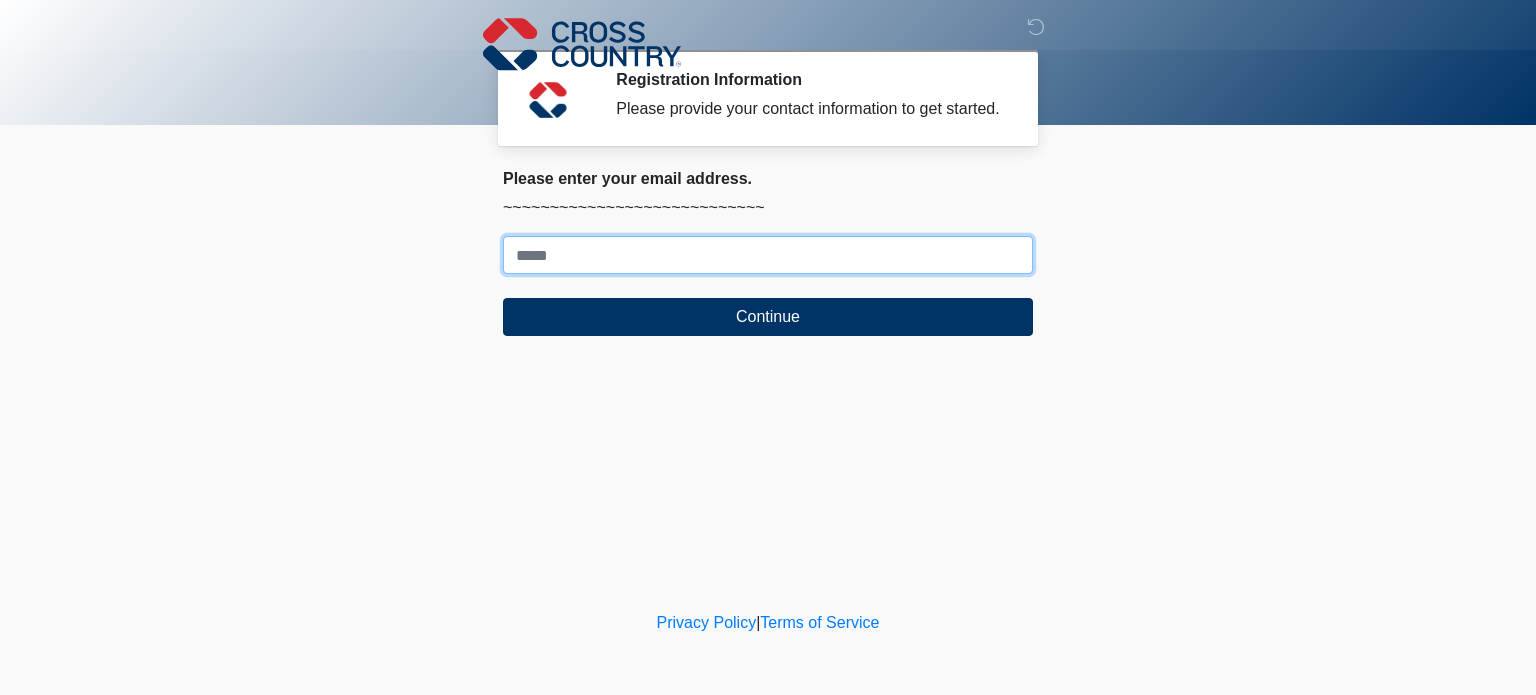click on "Where should we email your response?" at bounding box center [768, 255] 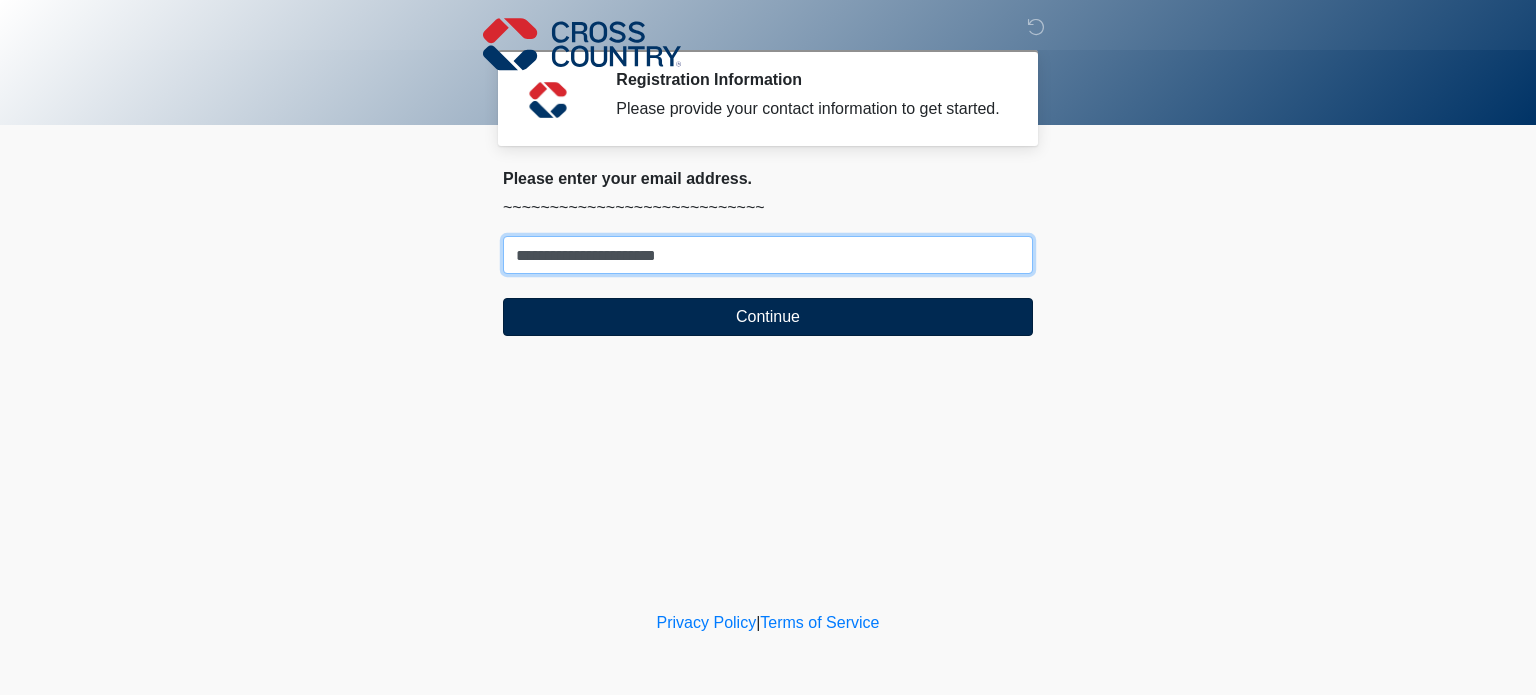type on "**********" 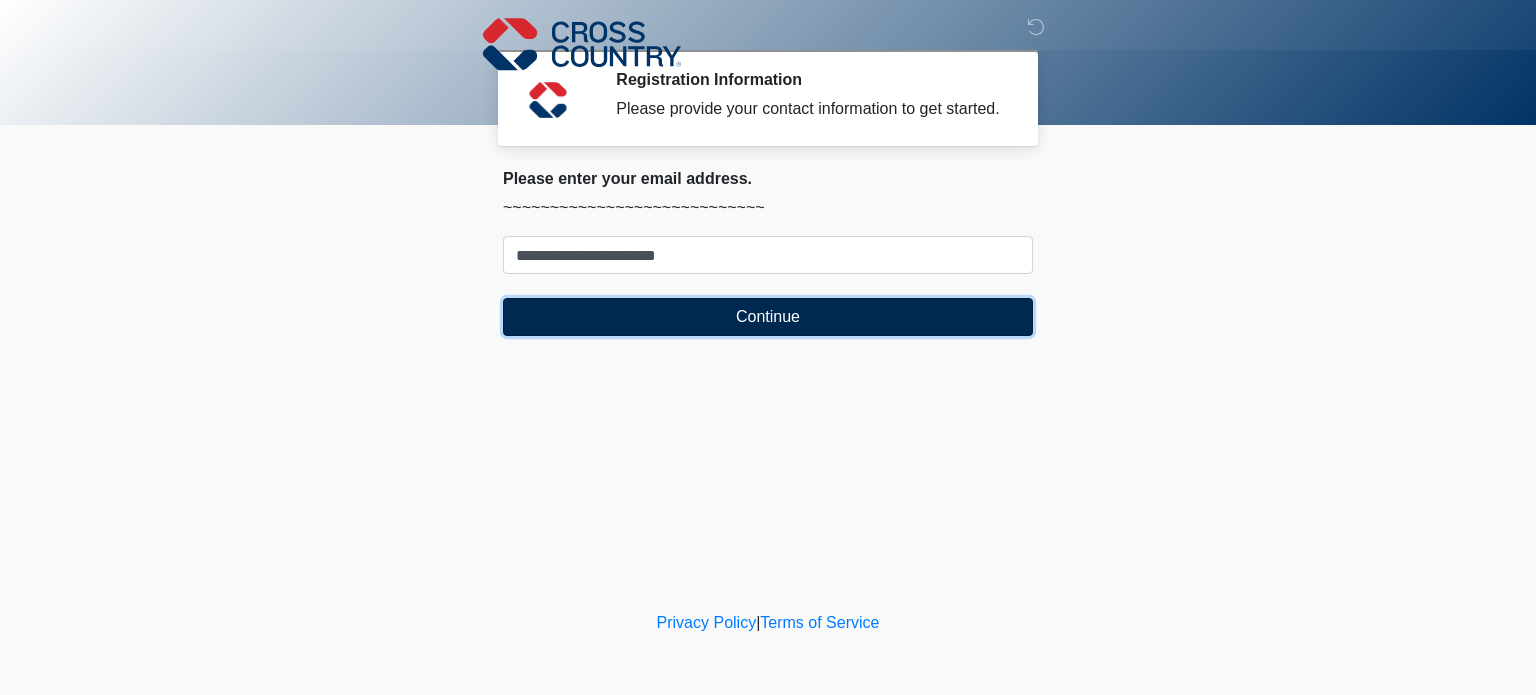 click on "Continue" at bounding box center [768, 317] 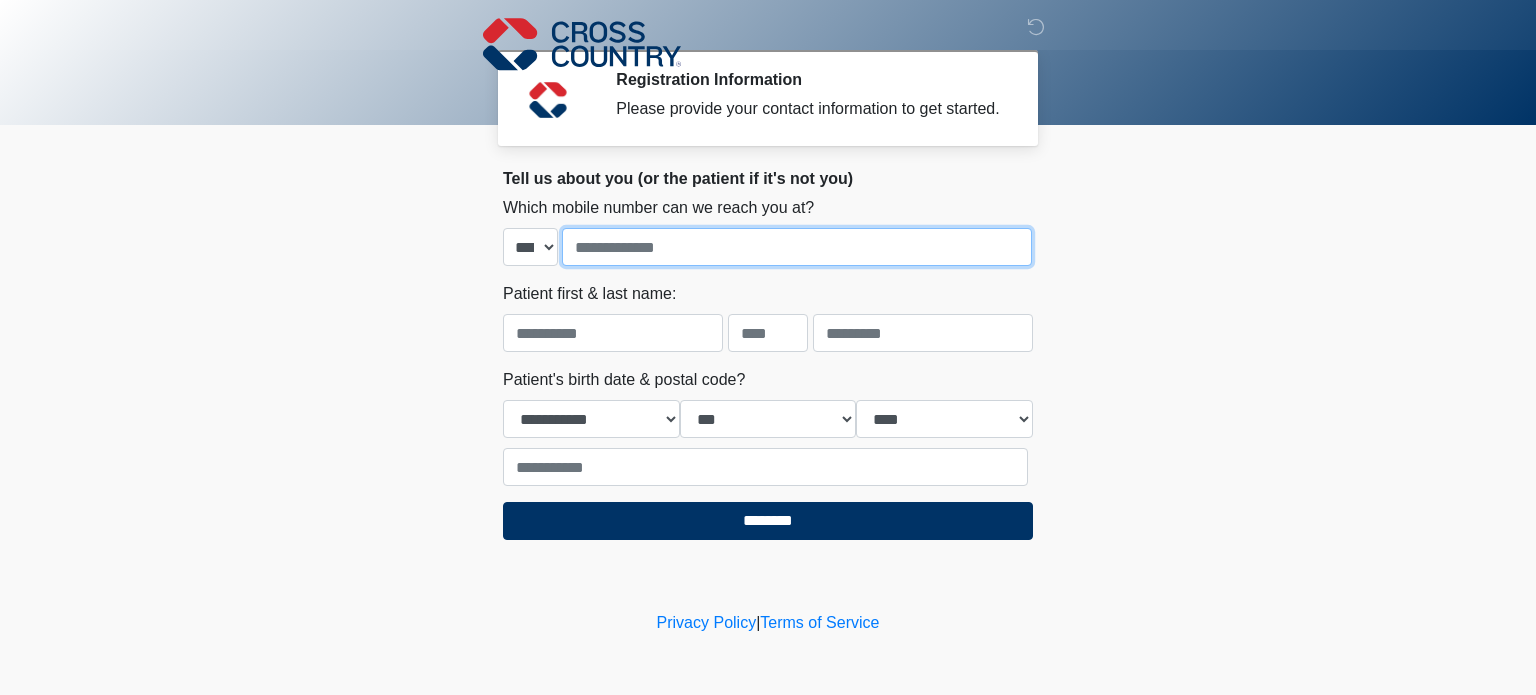 click at bounding box center (797, 247) 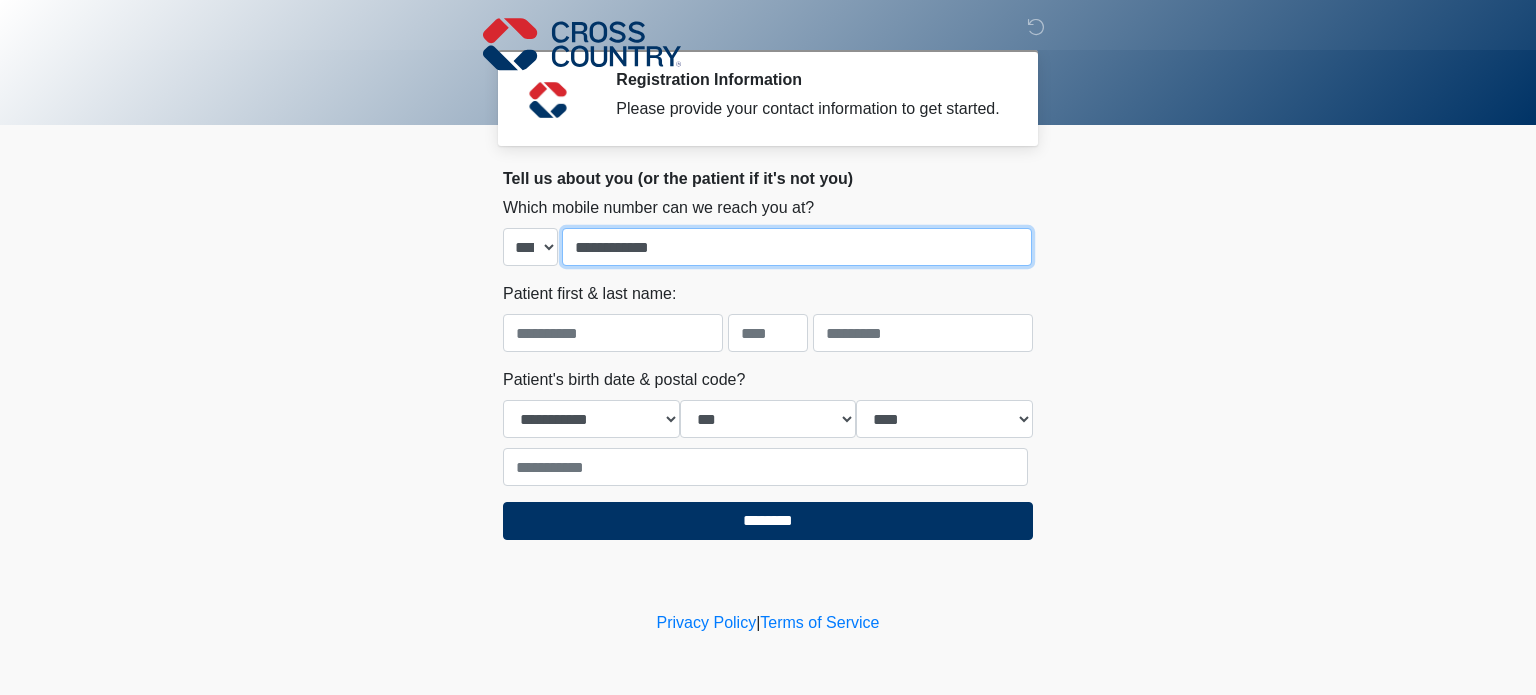 type on "**********" 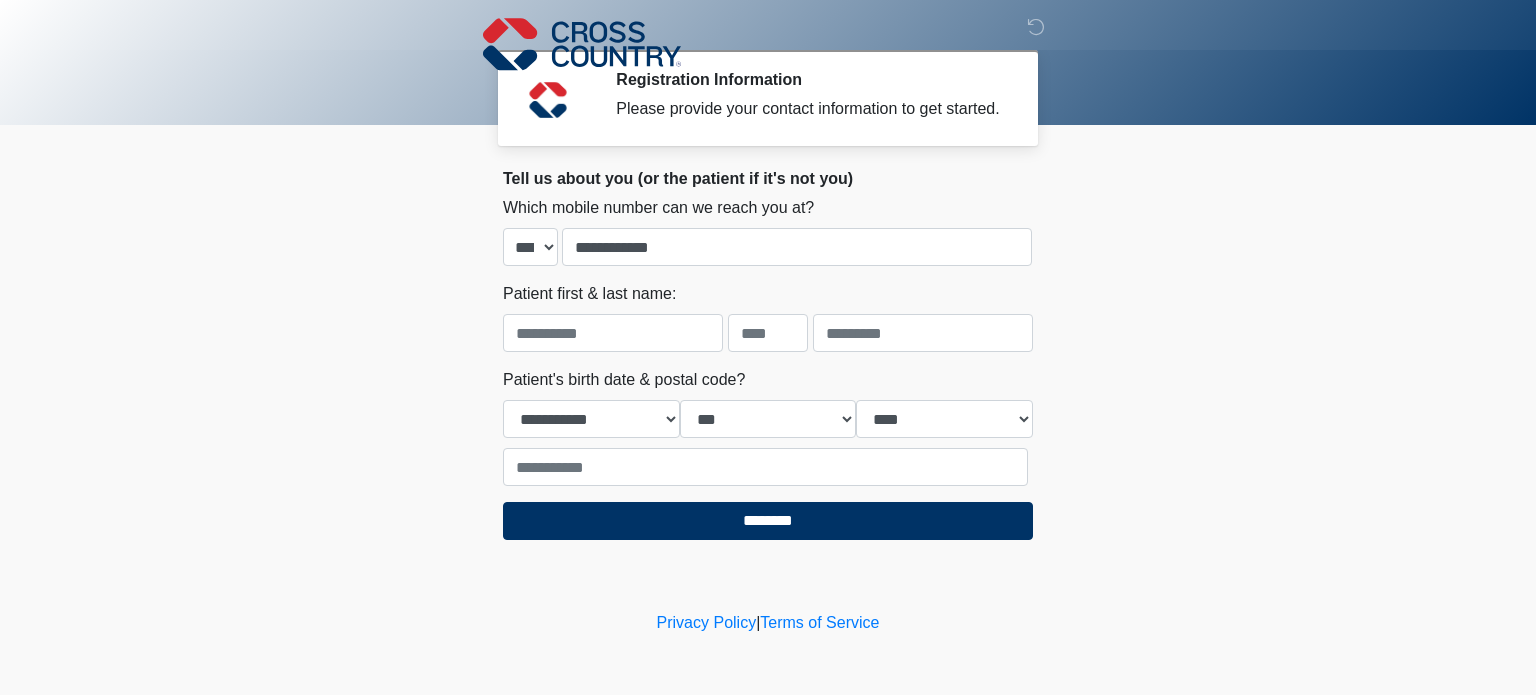 click on "Patient first & last name:" at bounding box center (768, 317) 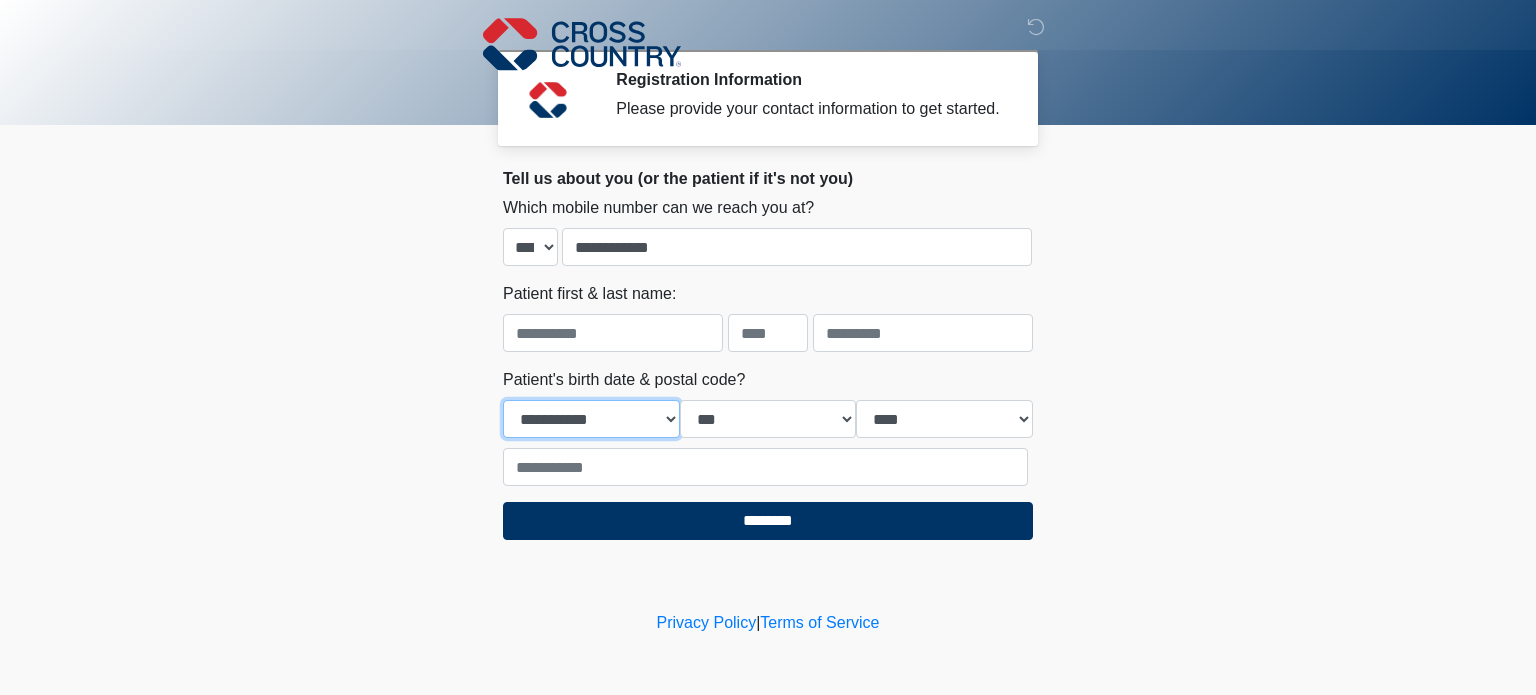 click on "**********" at bounding box center [591, 419] 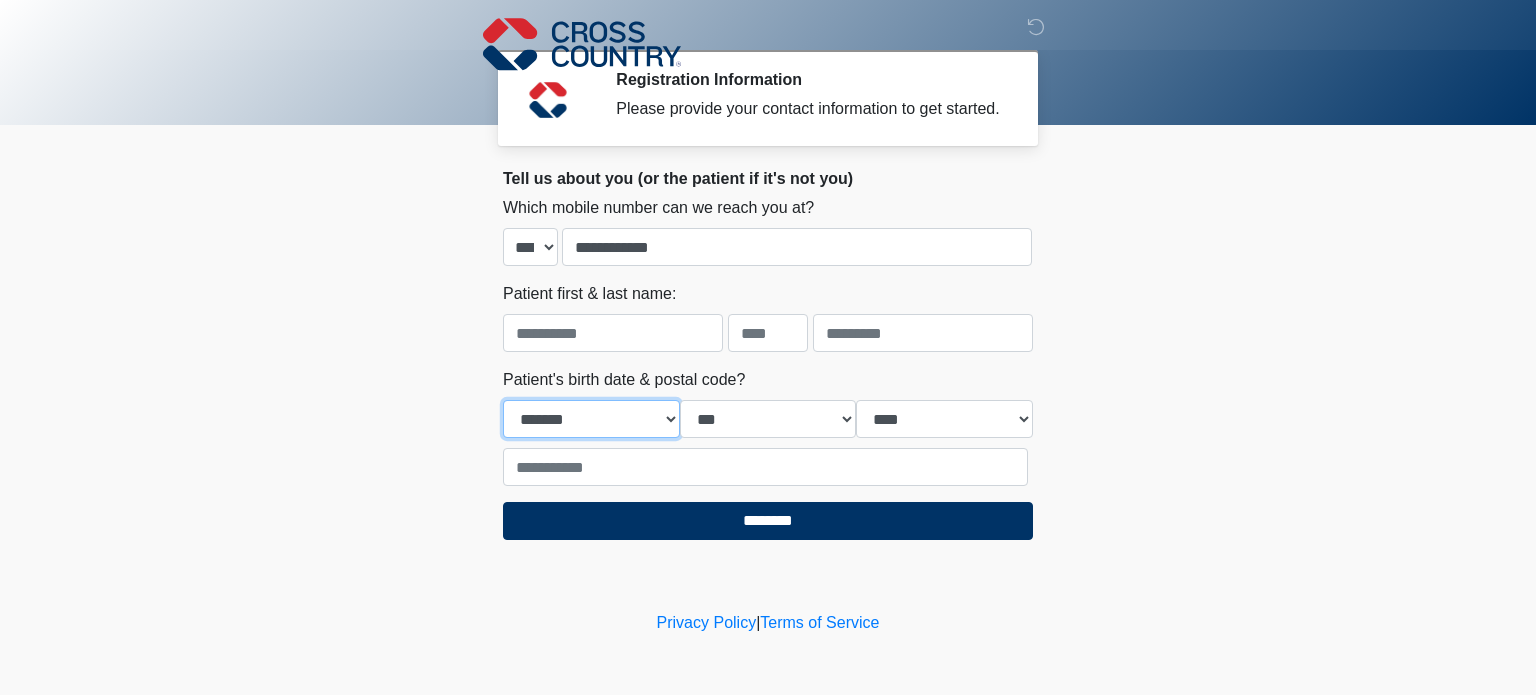 click on "**********" at bounding box center [591, 419] 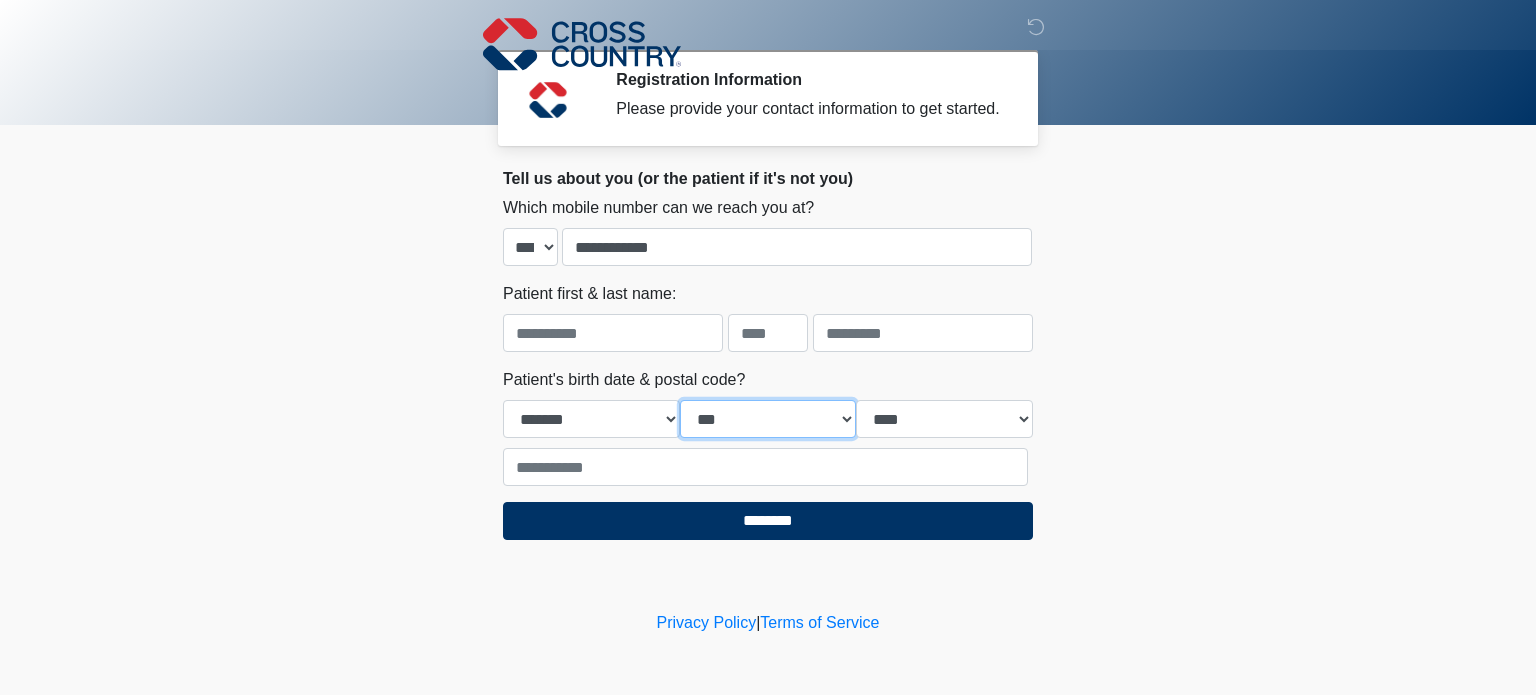 click on "***
*
*
*
*
*
*
*
*
*
**
**
**
**
**
**
**
**
**
**
**
**
**
**
**
**
**
**
**
**
**
**" at bounding box center [768, 419] 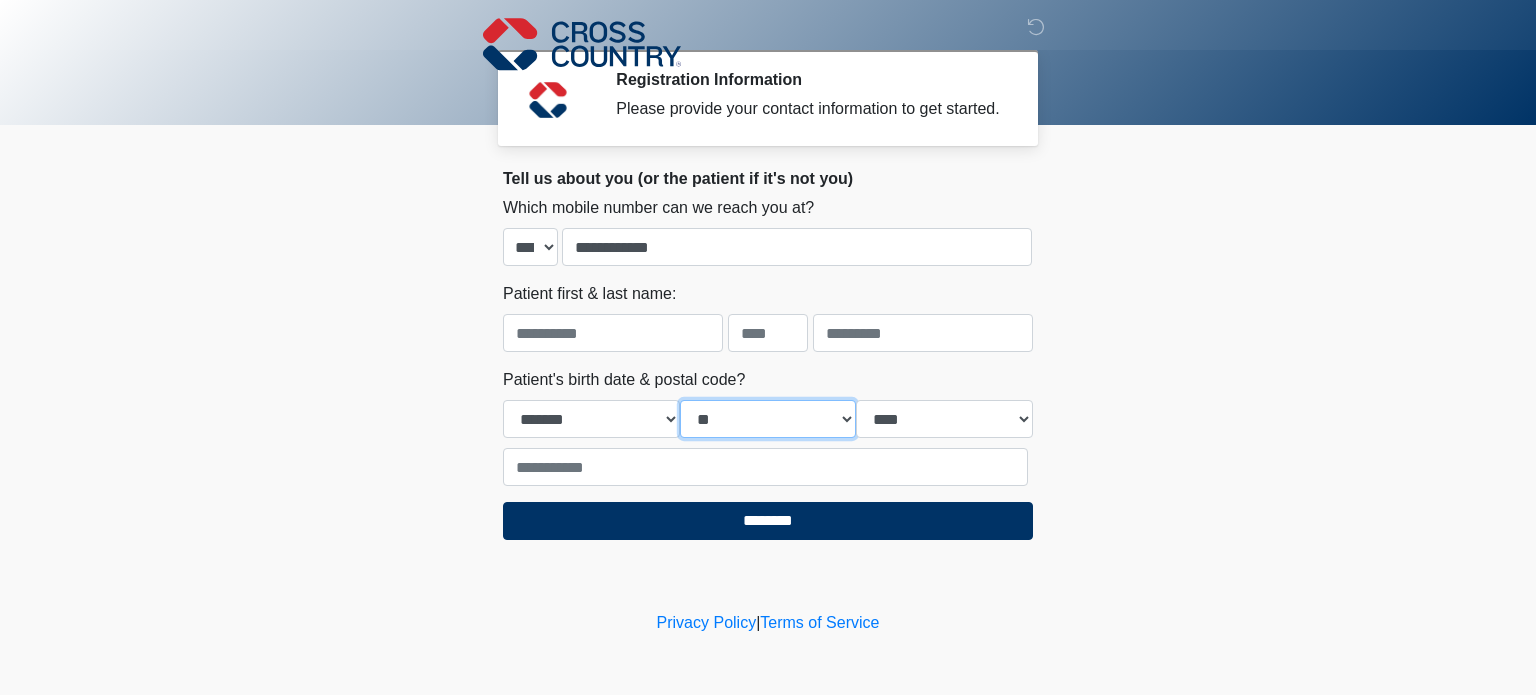 click on "***
*
*
*
*
*
*
*
*
*
**
**
**
**
**
**
**
**
**
**
**
**
**
**
**
**
**
**
**
**
**
**" at bounding box center (768, 419) 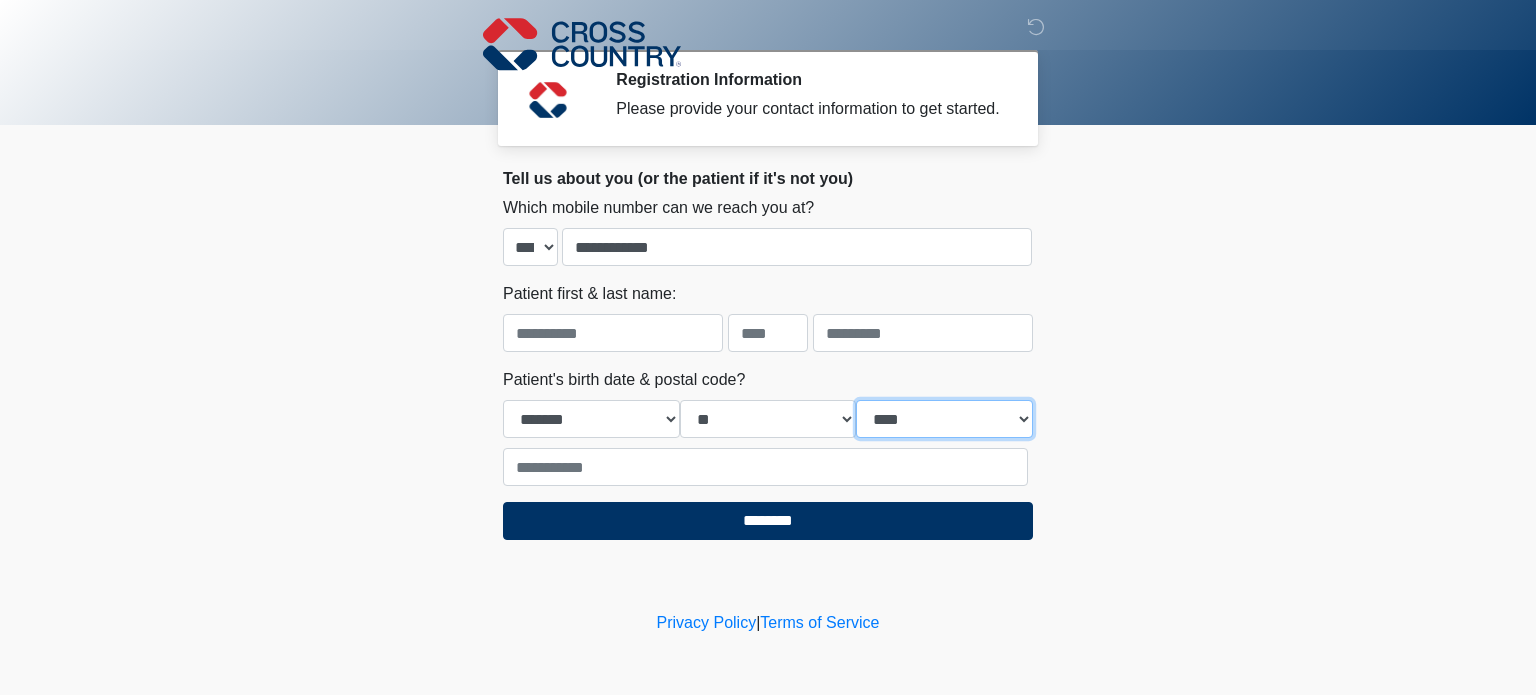 click on "****
****
****
****
****
****
****
****
****
****
****
****
****
****
****
****
****
****
****
****
****
****
****
****
****
****
****
****
****
****
****
****
****
****
****
****
****
****
****
****
****
****
****
****
****
****
****
****
****
****
****
****
****
****
****
****
****
****
****
****
****
****
****
****
****
****
****
****
****
****
****
****
****
****
****
****
****
****
****
****
****
****
****
****
****
****
****
****
****
****
****
****
****
****
****
****
****
****
****
****
****
****" at bounding box center [944, 419] 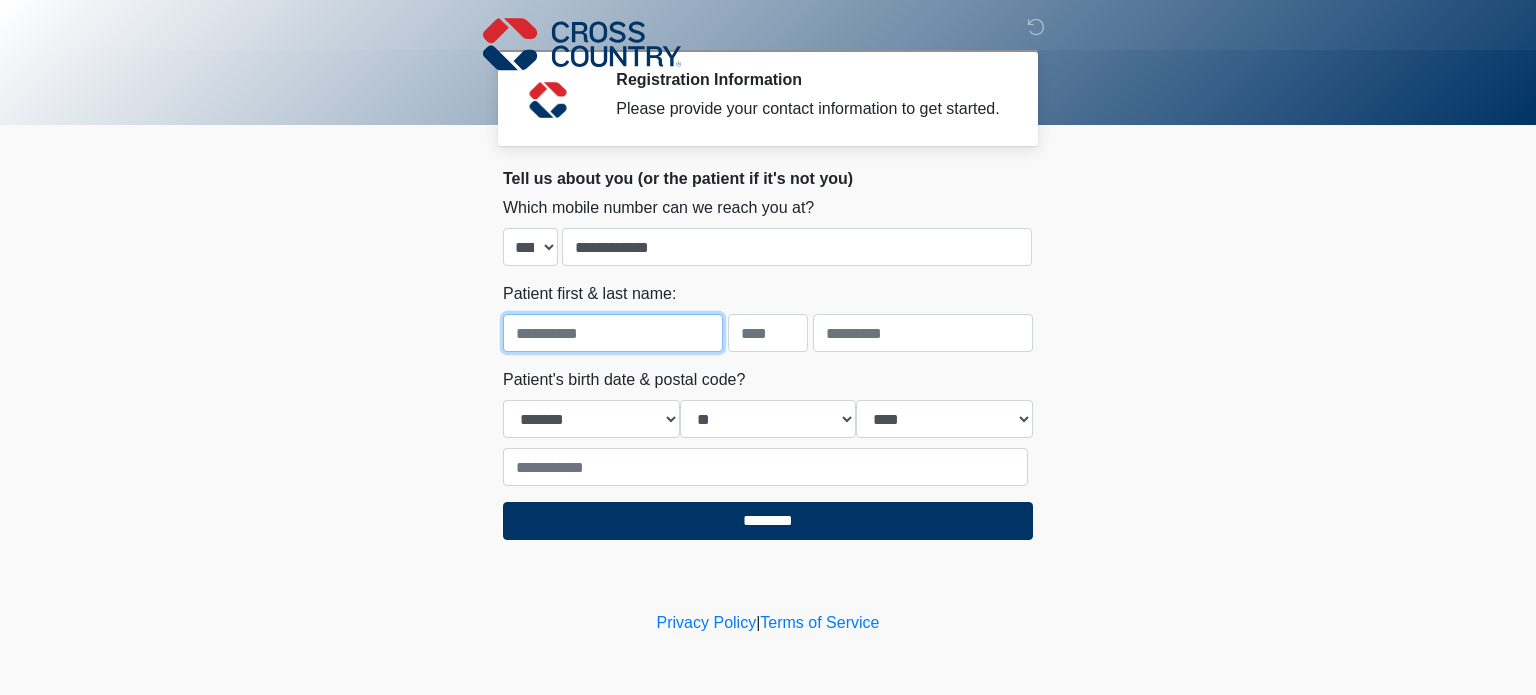 click at bounding box center (613, 333) 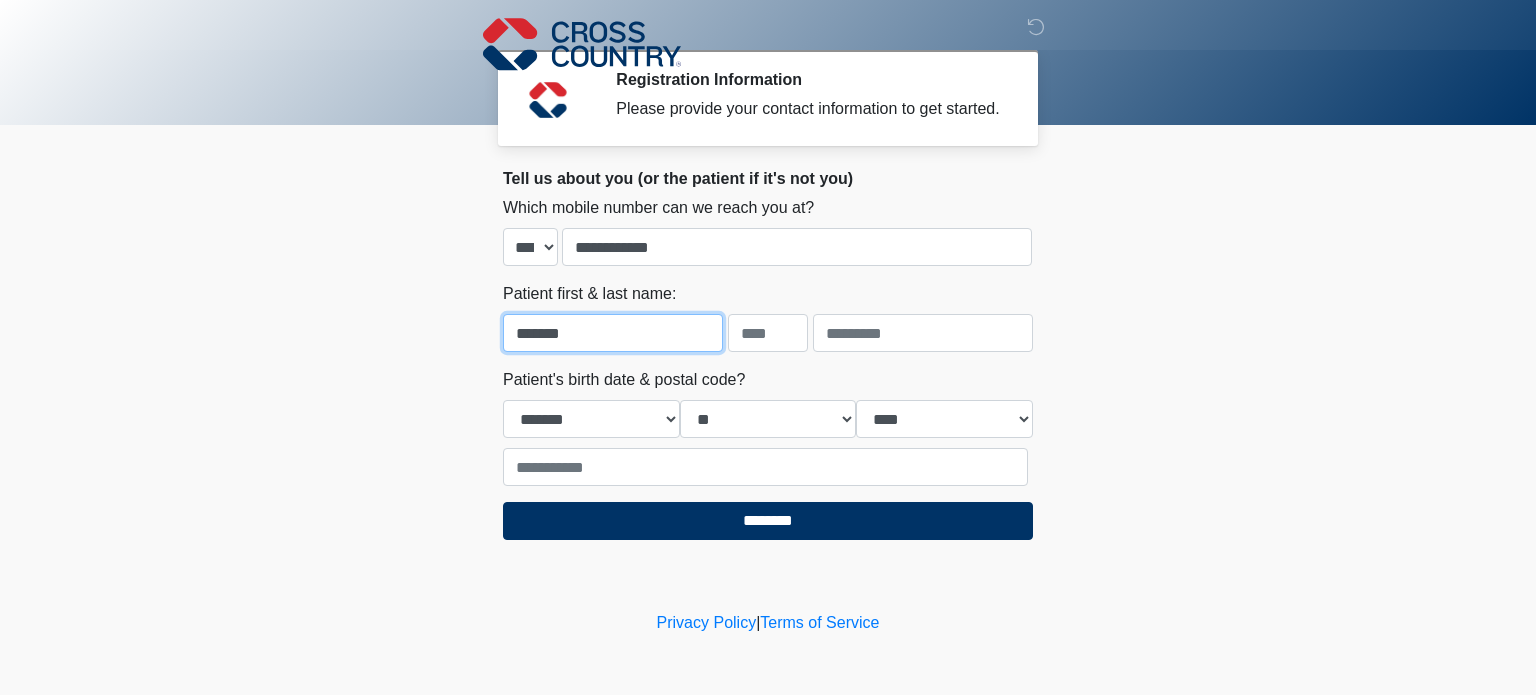 type on "*******" 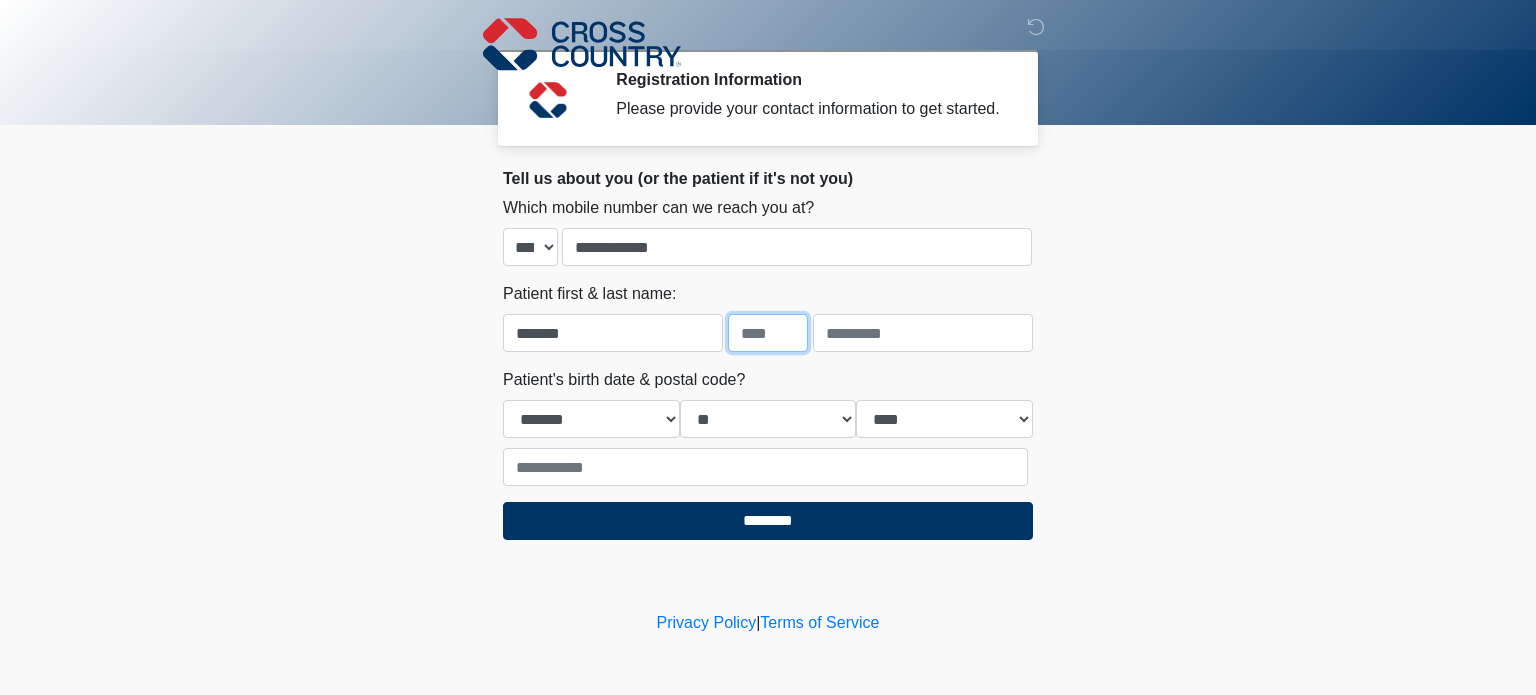 click at bounding box center [768, 333] 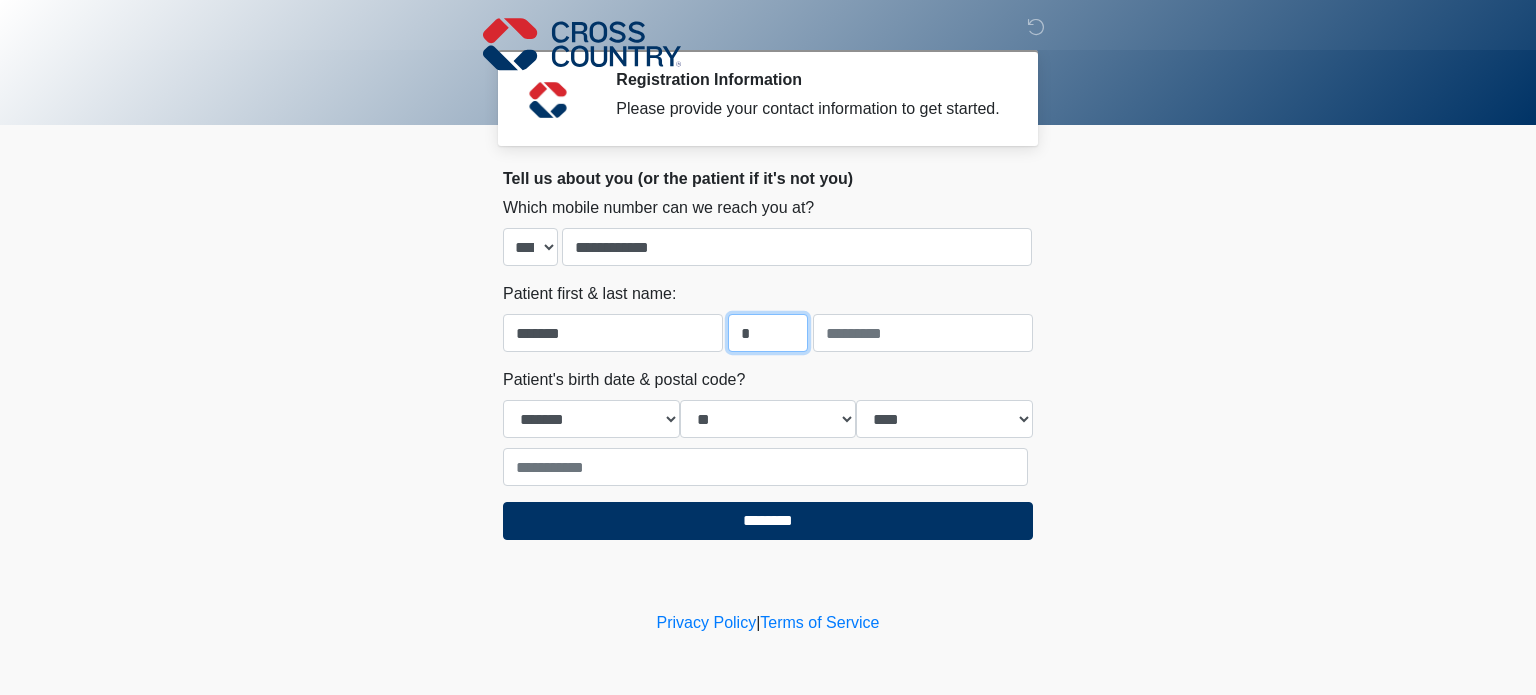 type on "*" 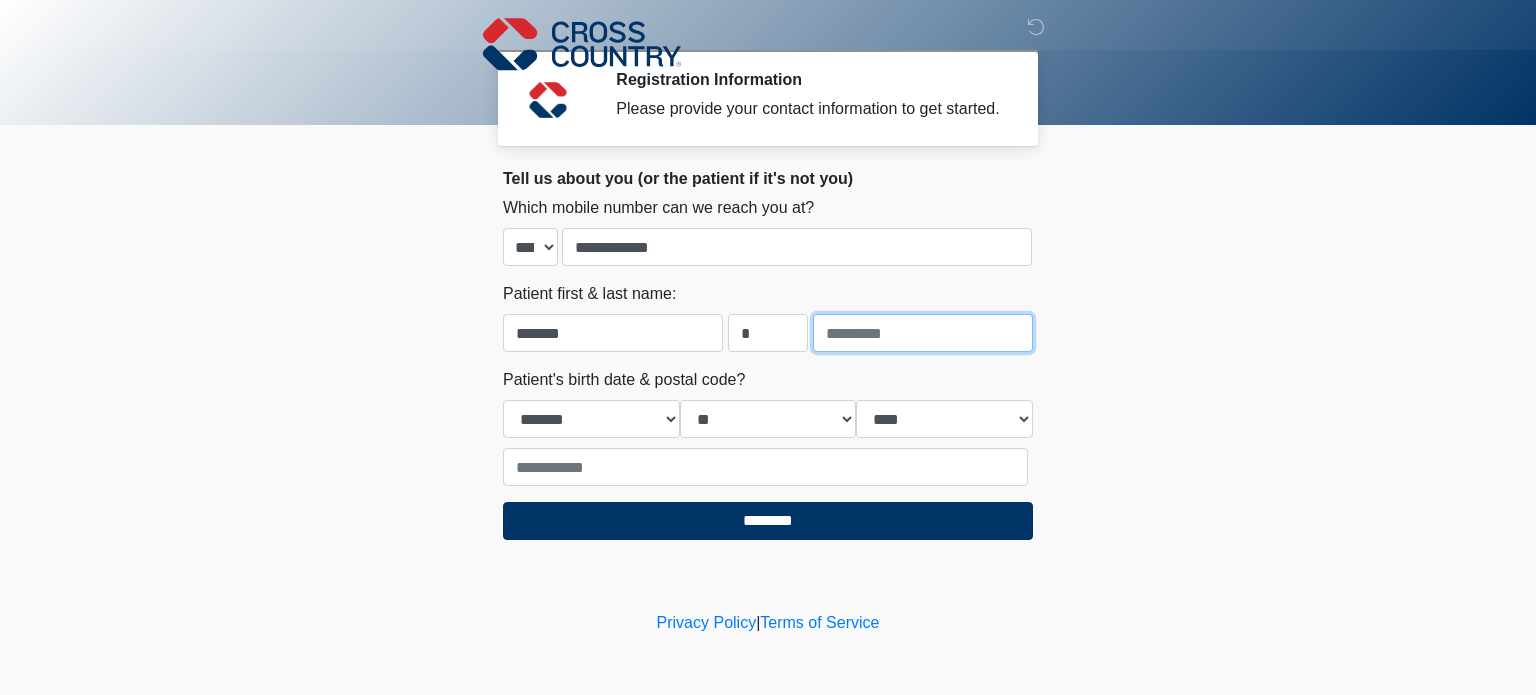 click at bounding box center (923, 333) 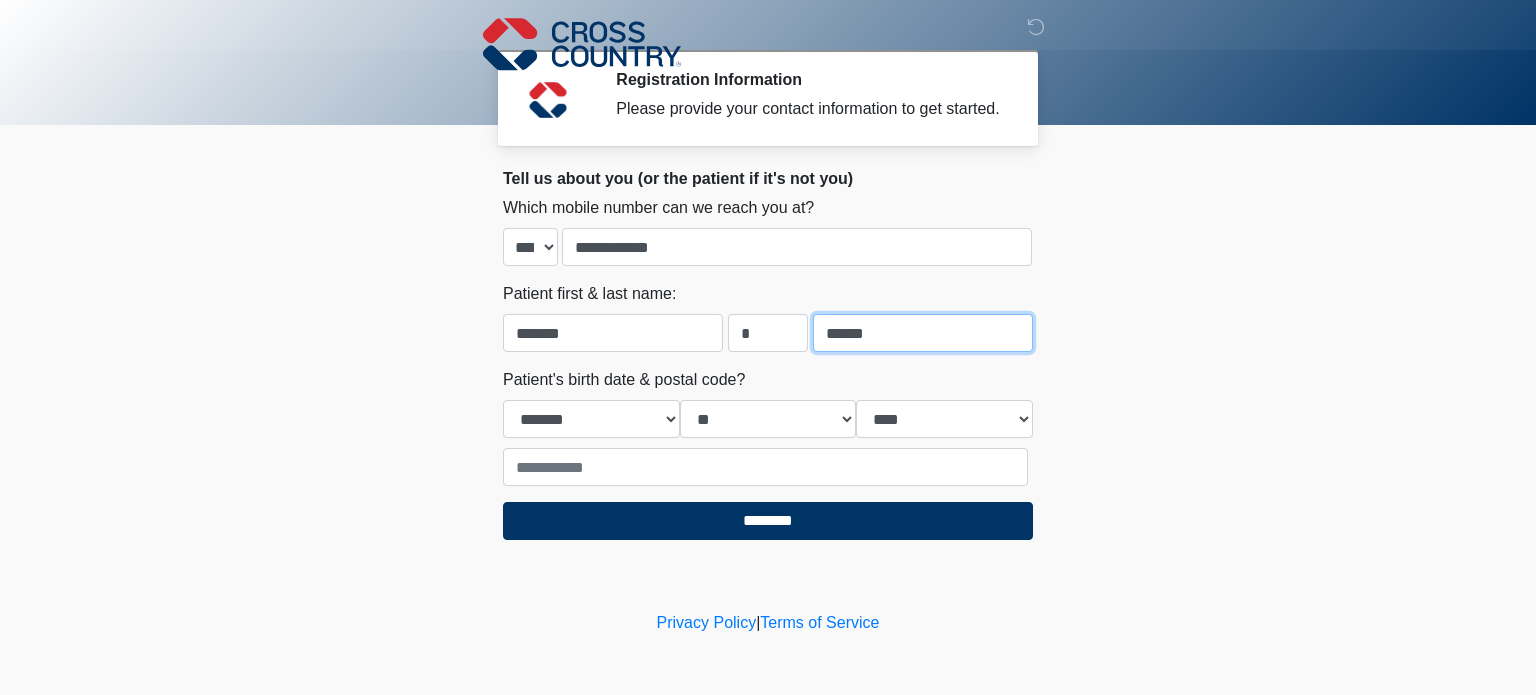 type on "******" 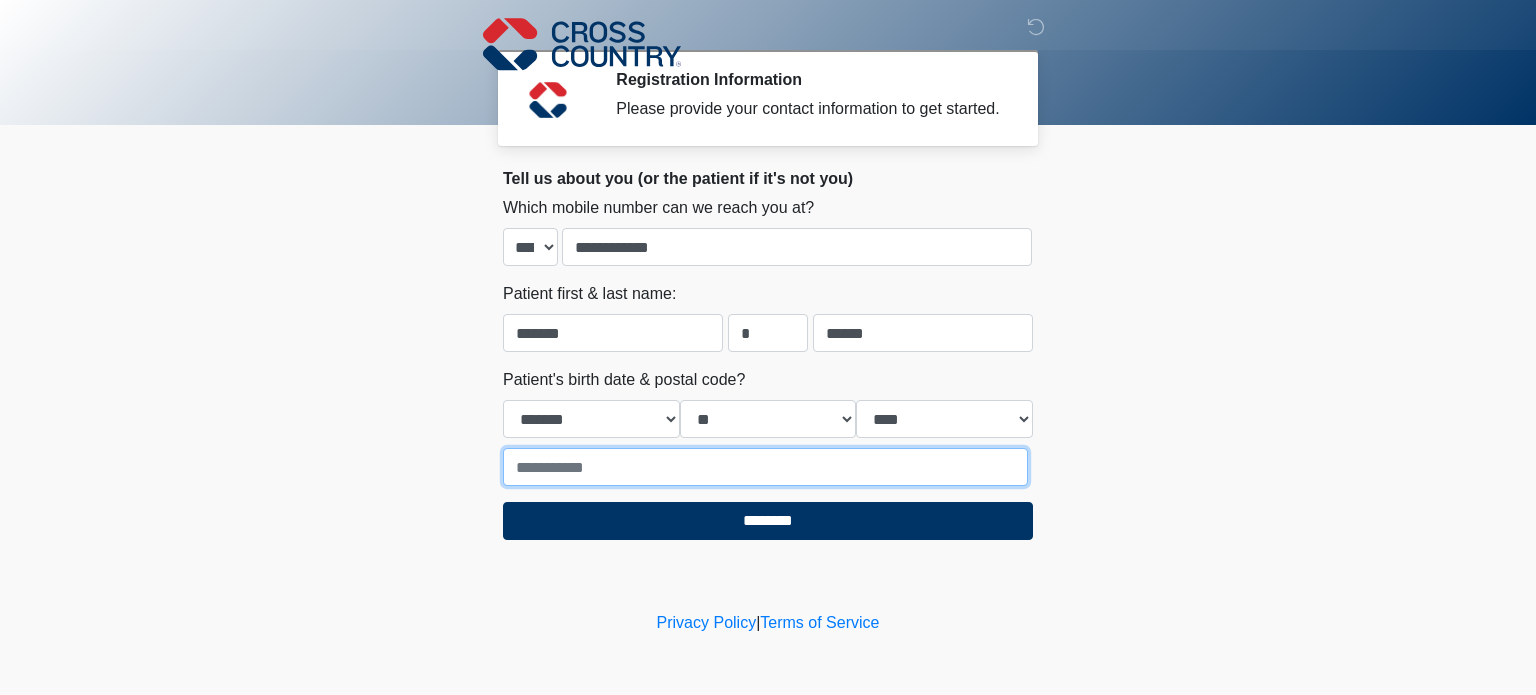 click at bounding box center [765, 467] 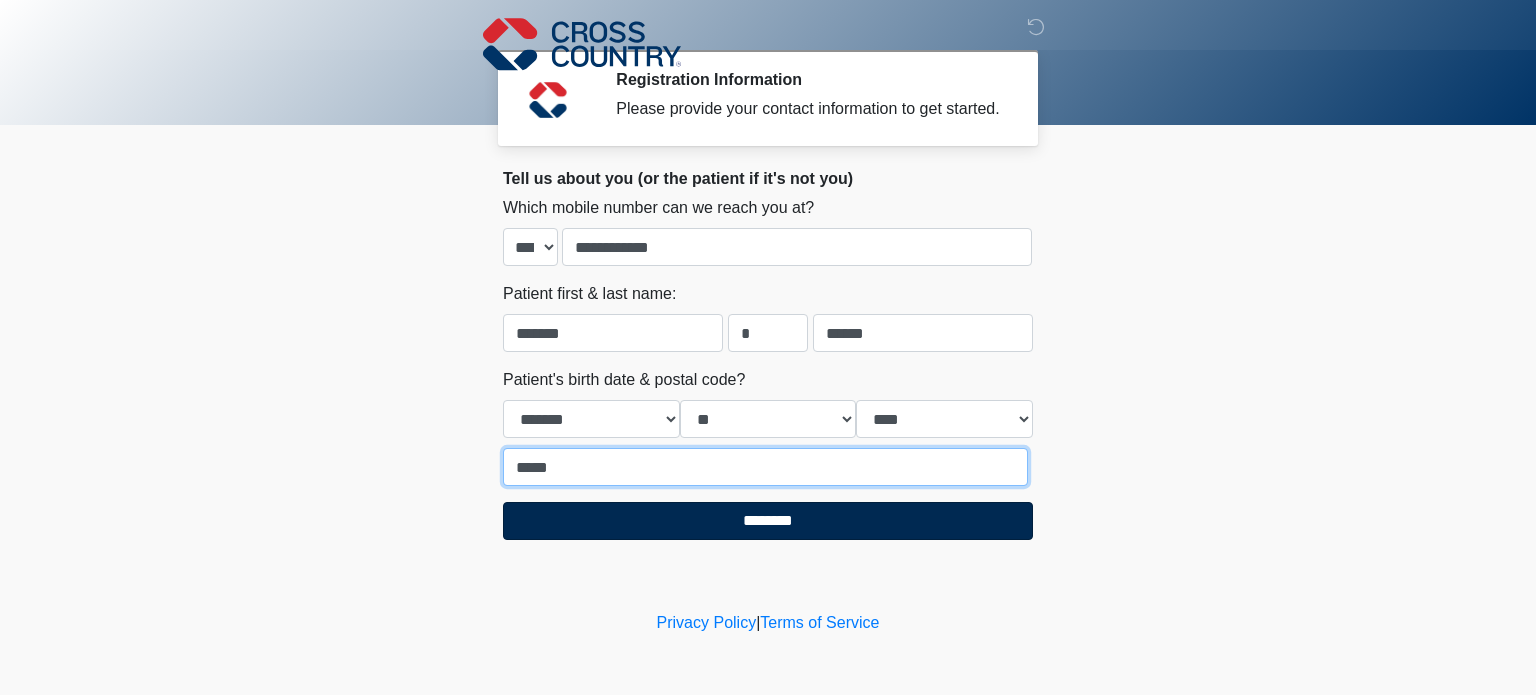 type on "*****" 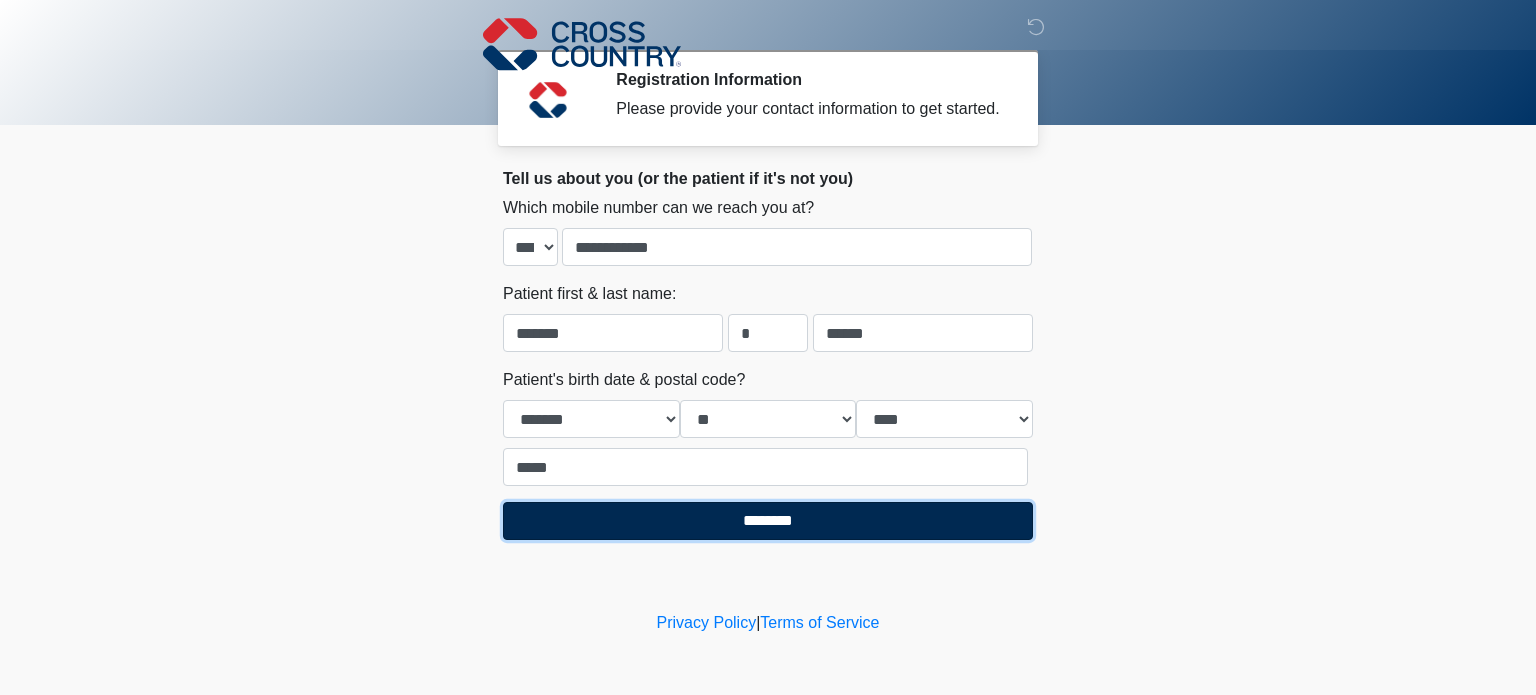 click on "********" at bounding box center [768, 521] 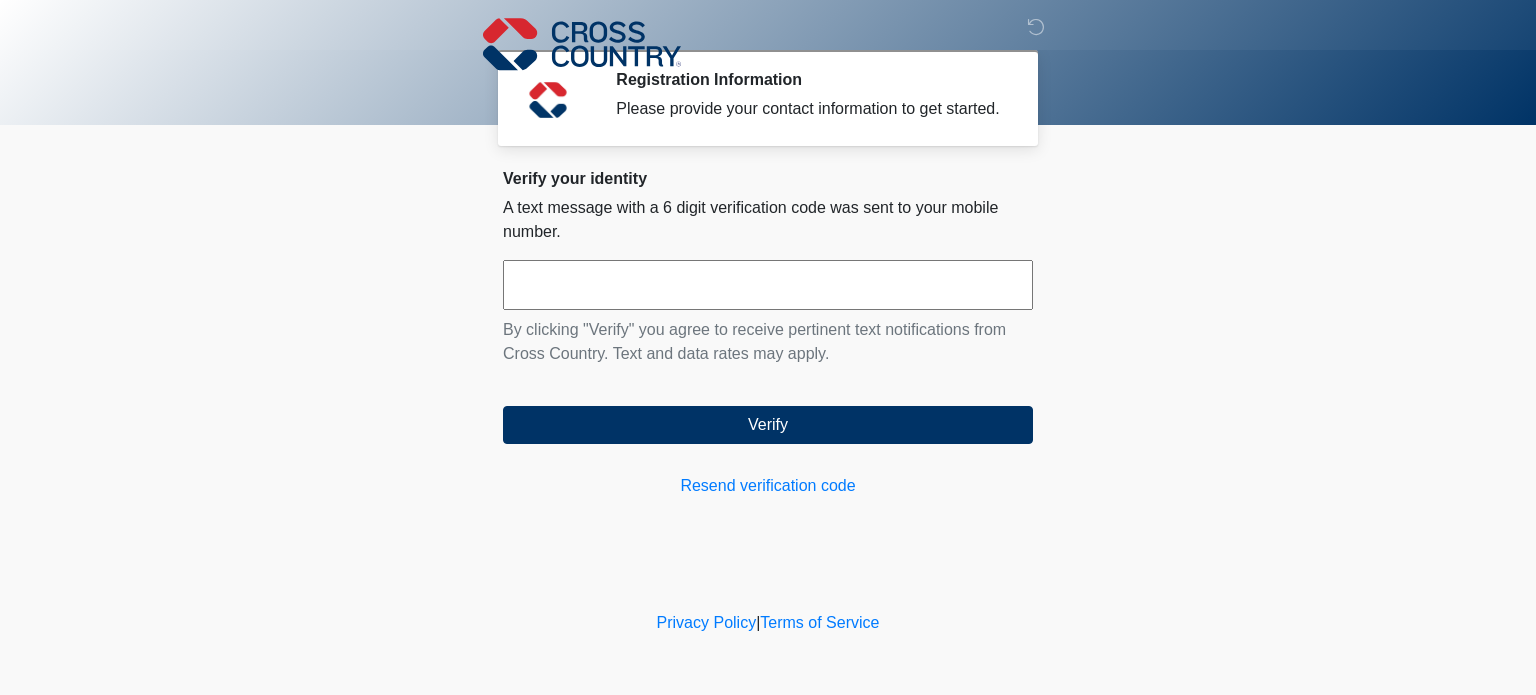 click at bounding box center (768, 285) 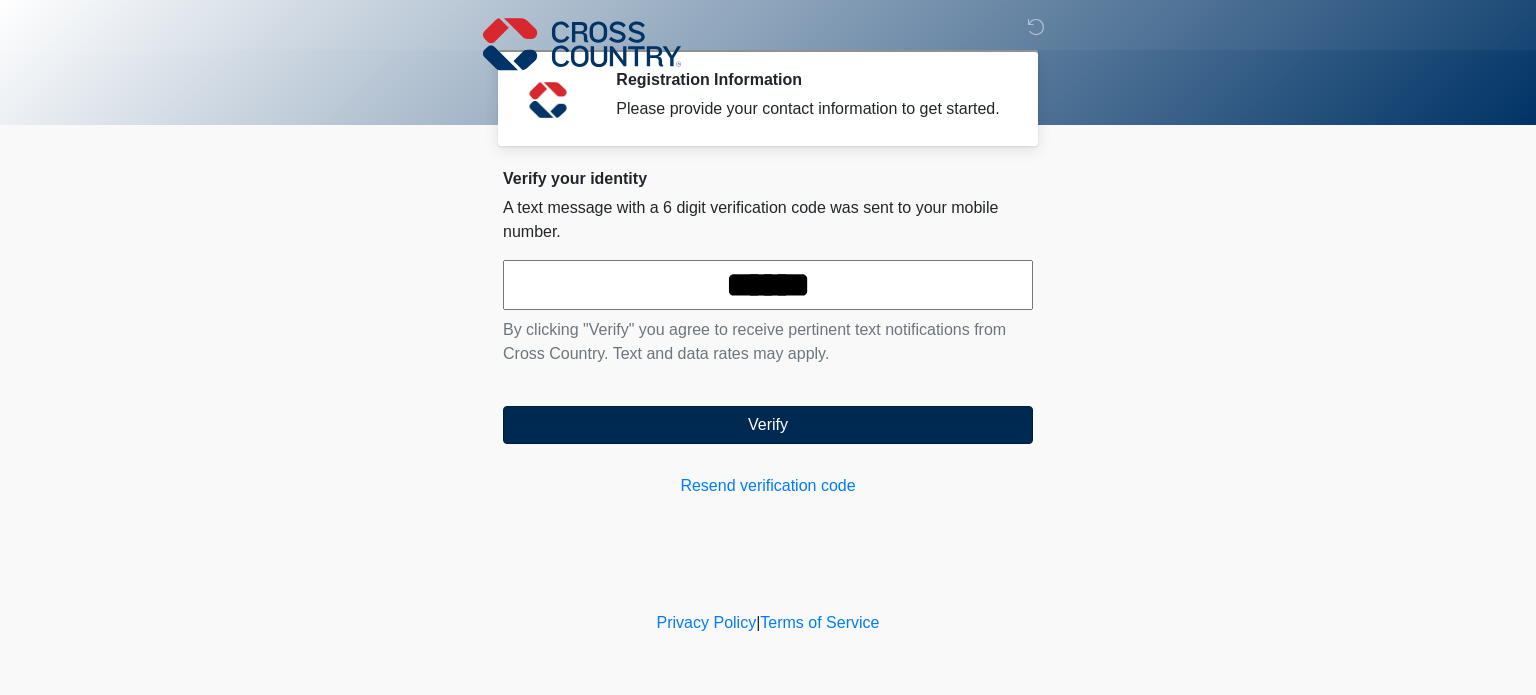 type on "******" 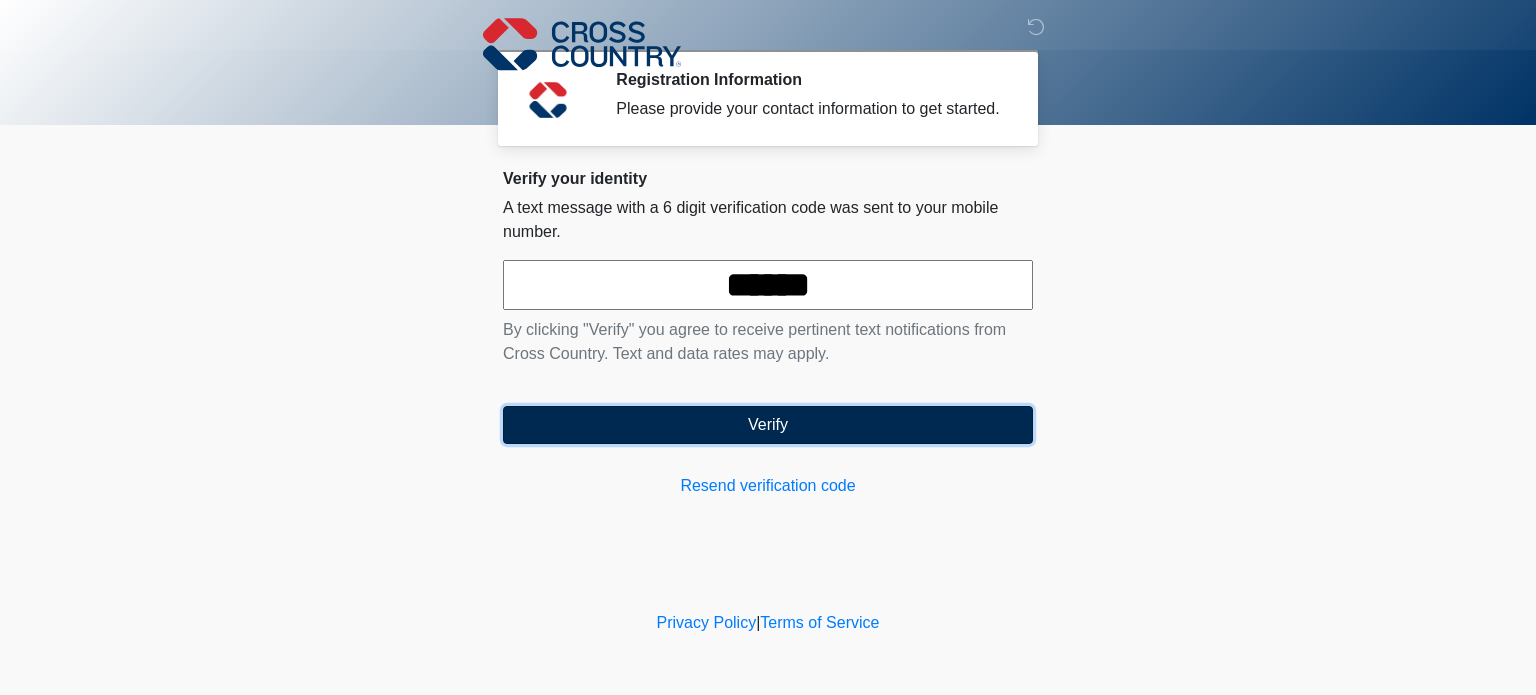 click on "Verify" at bounding box center [768, 425] 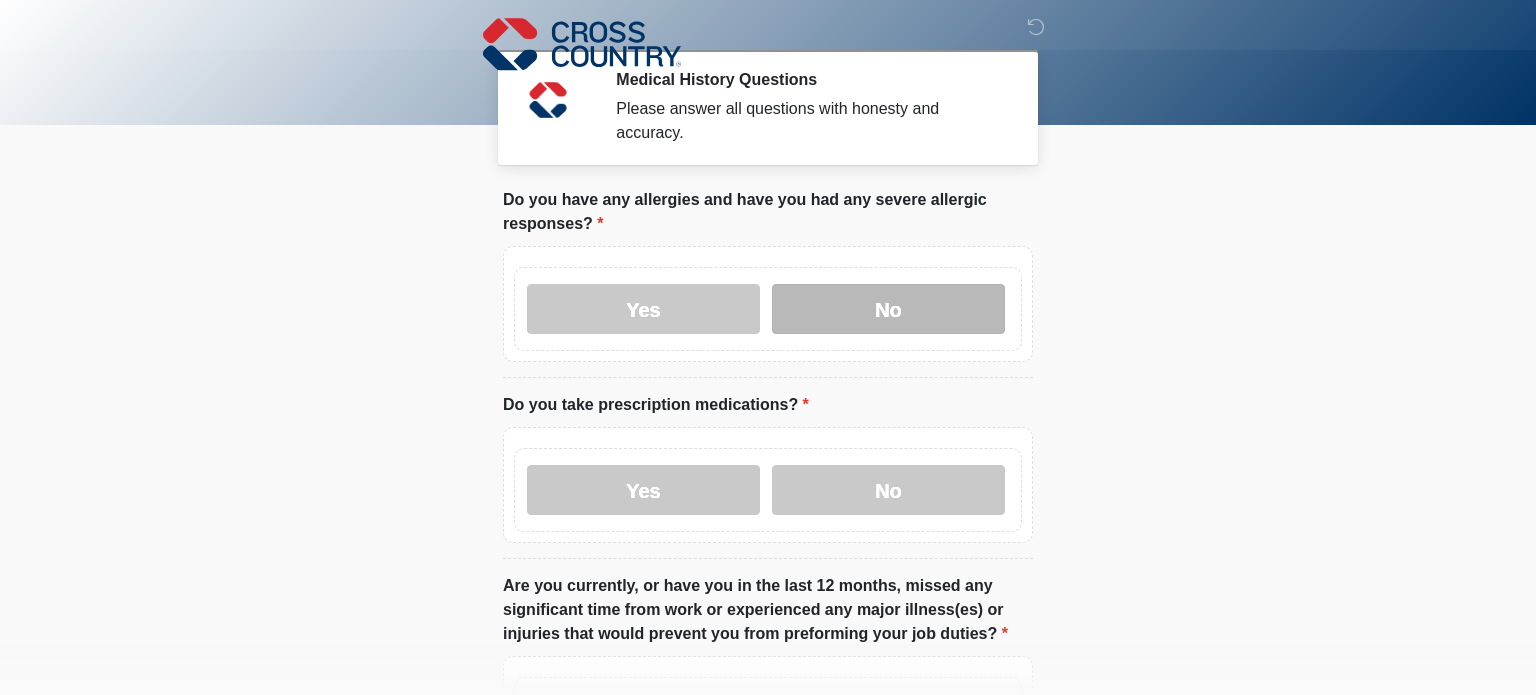 click on "No" at bounding box center [888, 309] 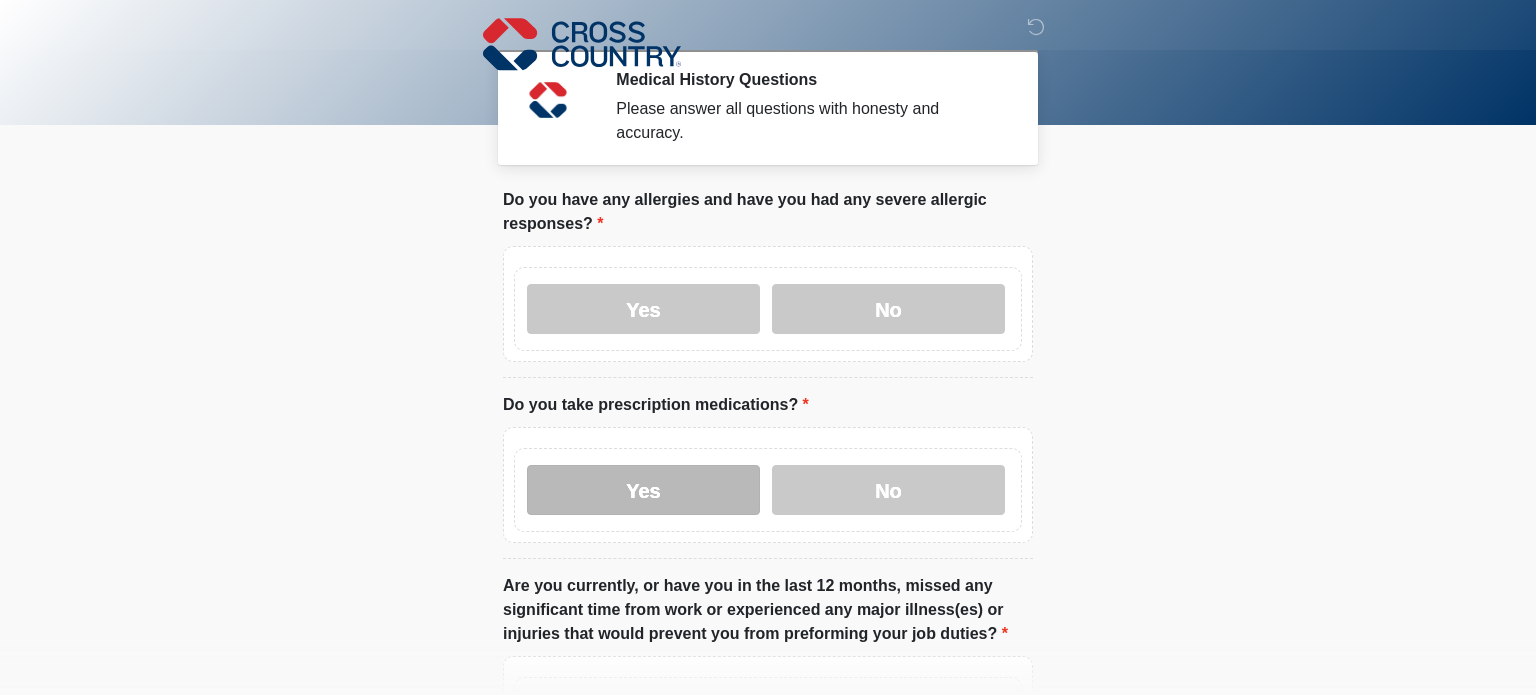 click on "Yes" at bounding box center [643, 490] 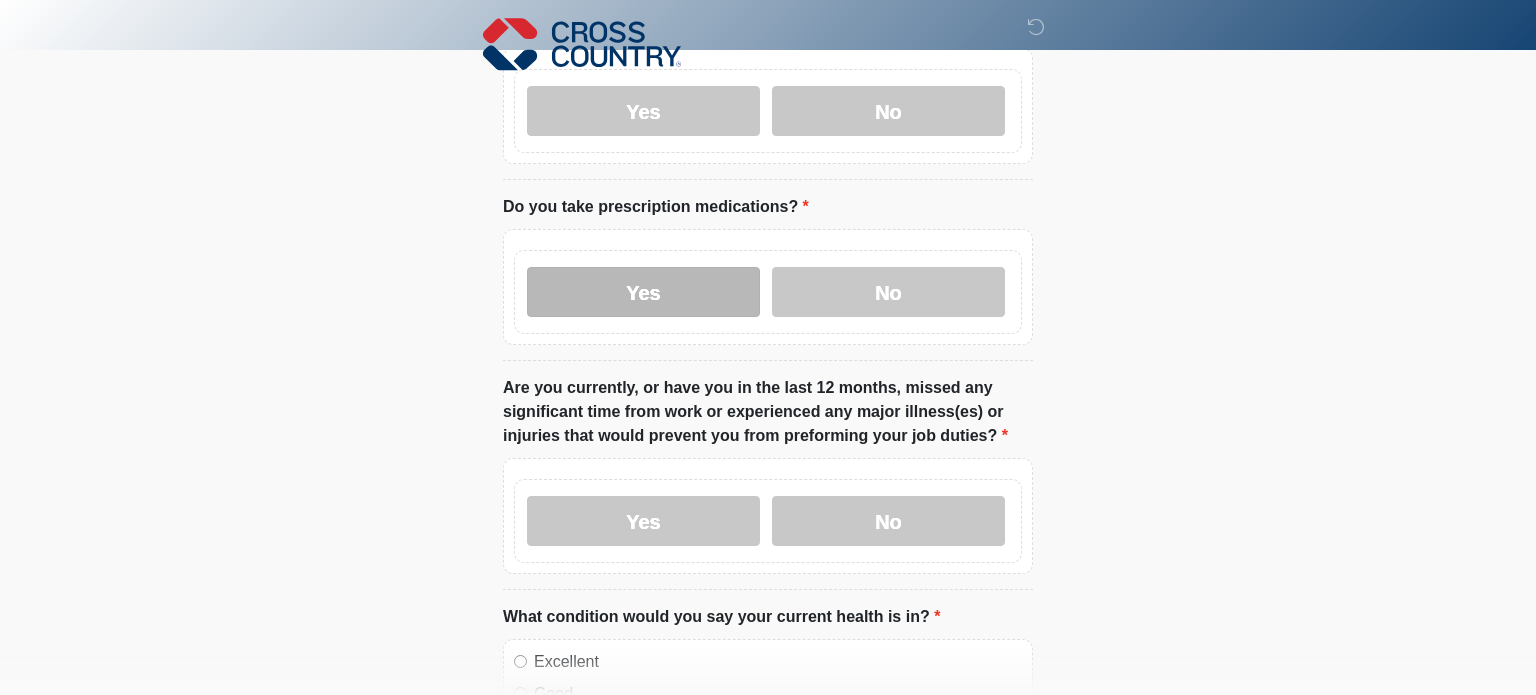 scroll, scrollTop: 203, scrollLeft: 0, axis: vertical 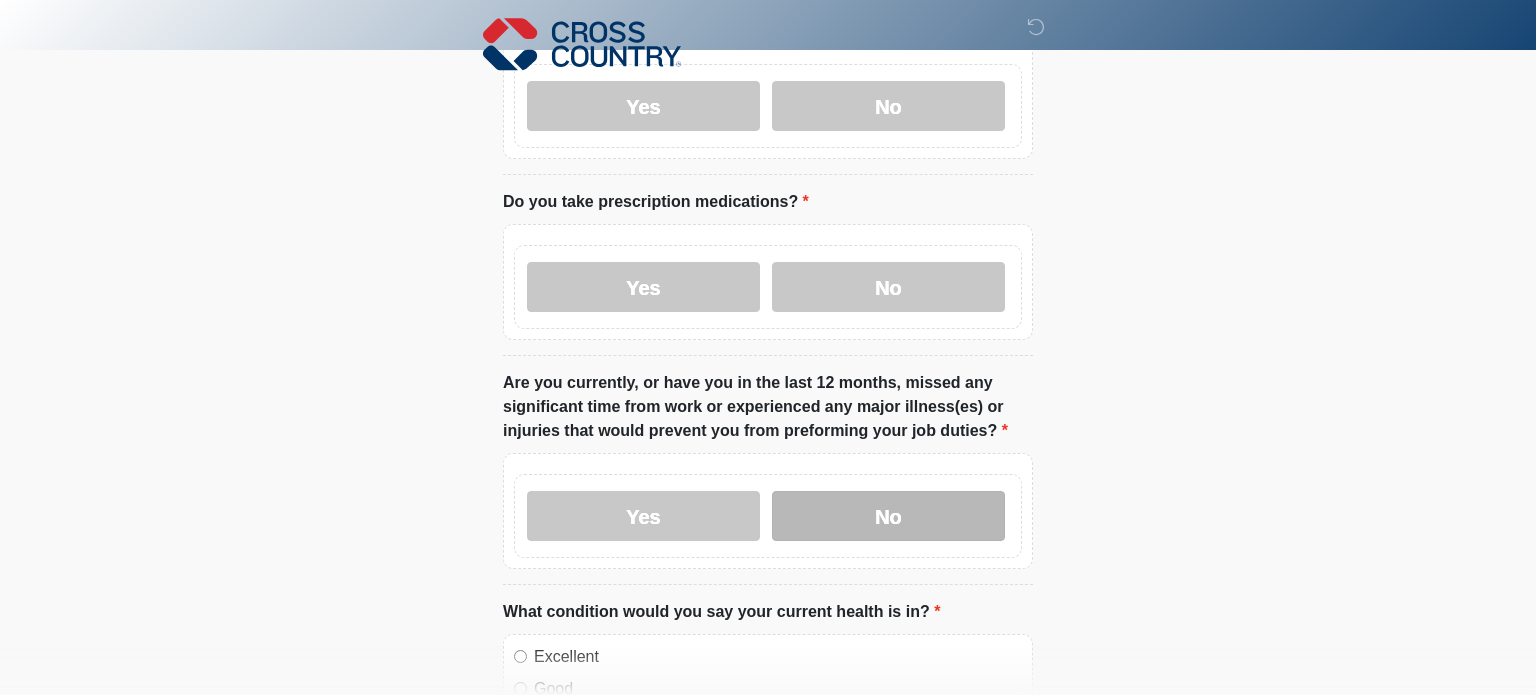 click on "No" at bounding box center [888, 516] 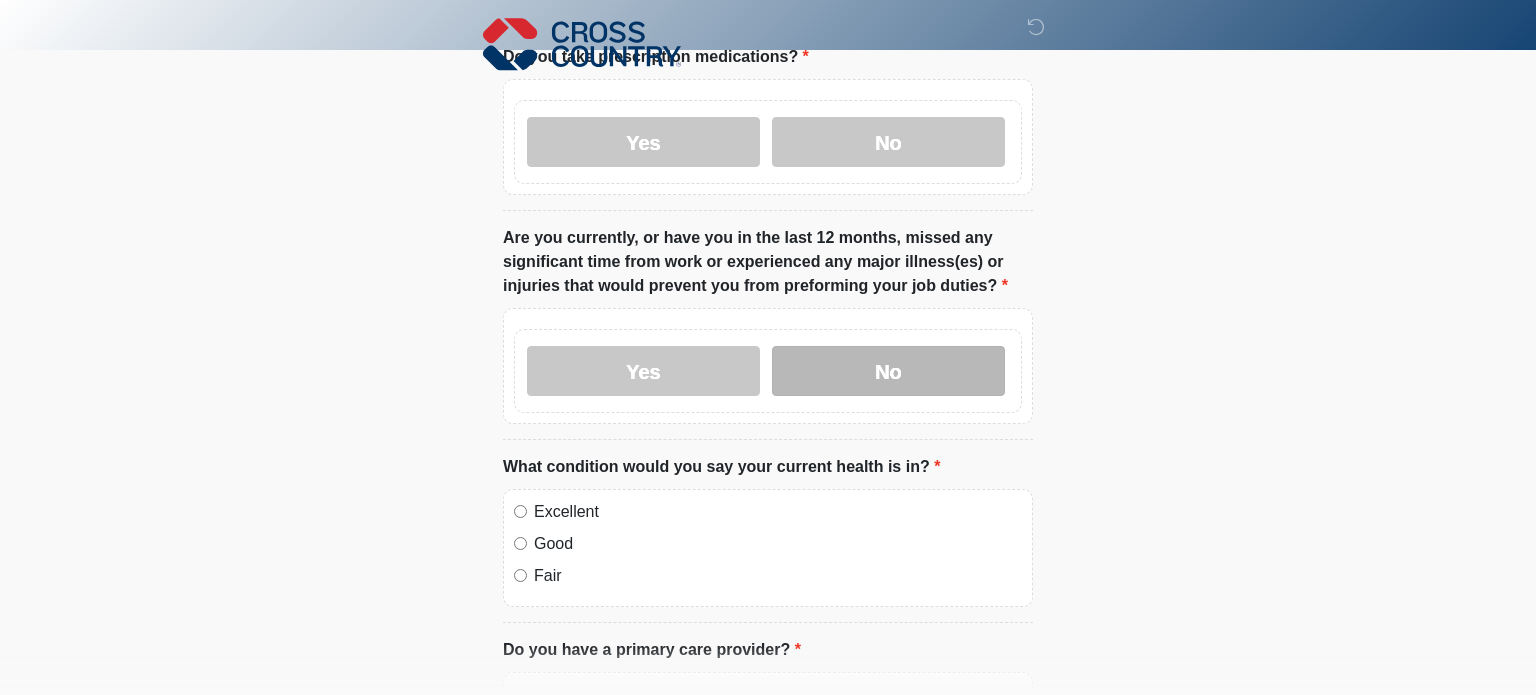 scroll, scrollTop: 352, scrollLeft: 0, axis: vertical 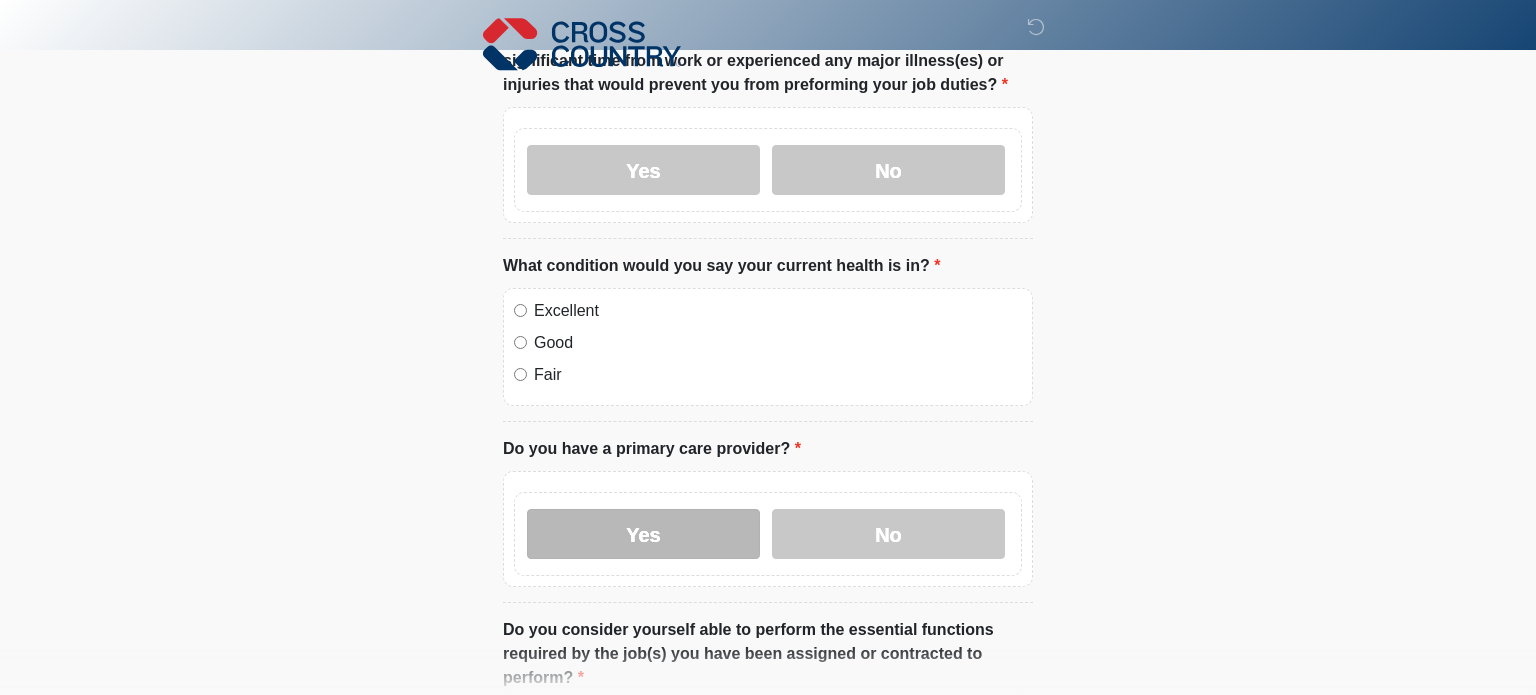 click on "Yes" at bounding box center [643, 534] 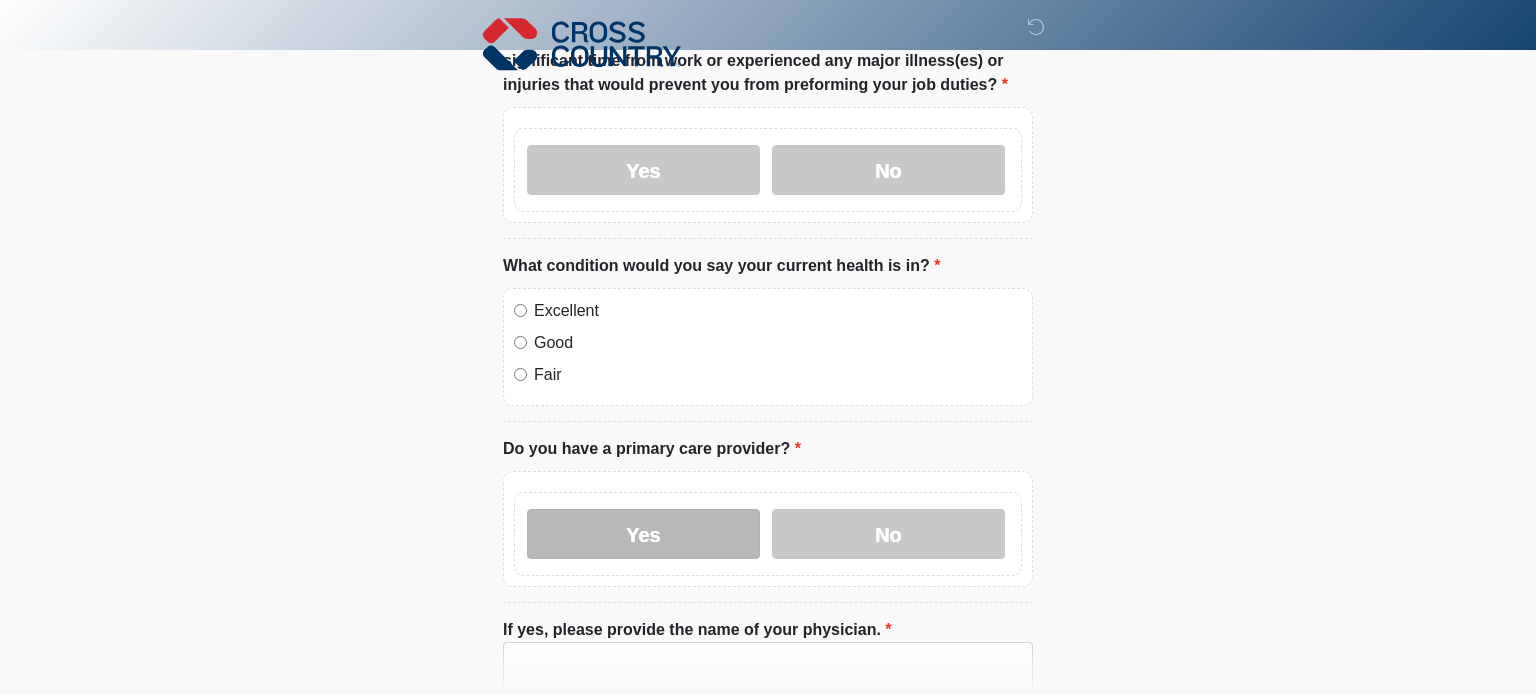 scroll, scrollTop: 700, scrollLeft: 0, axis: vertical 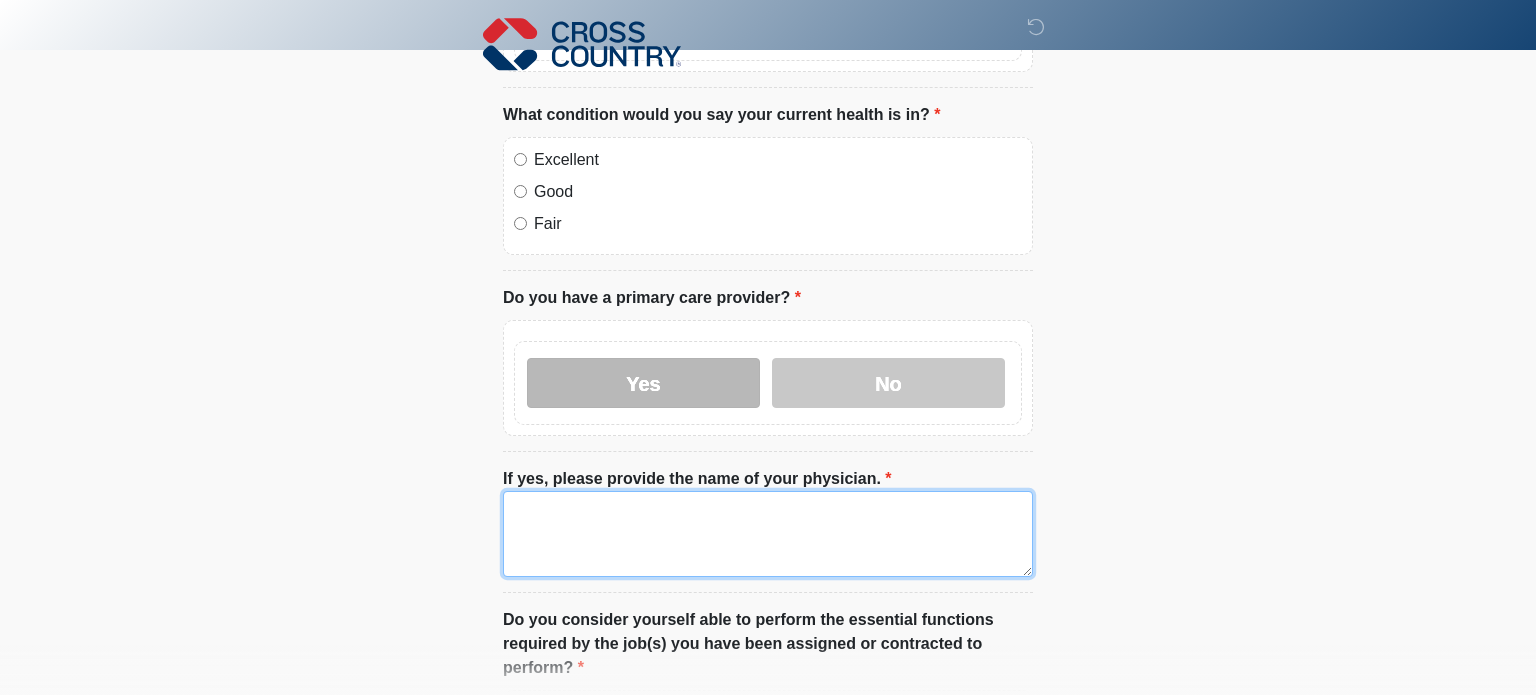 click on "If yes, please provide the name of your physician." at bounding box center [768, 534] 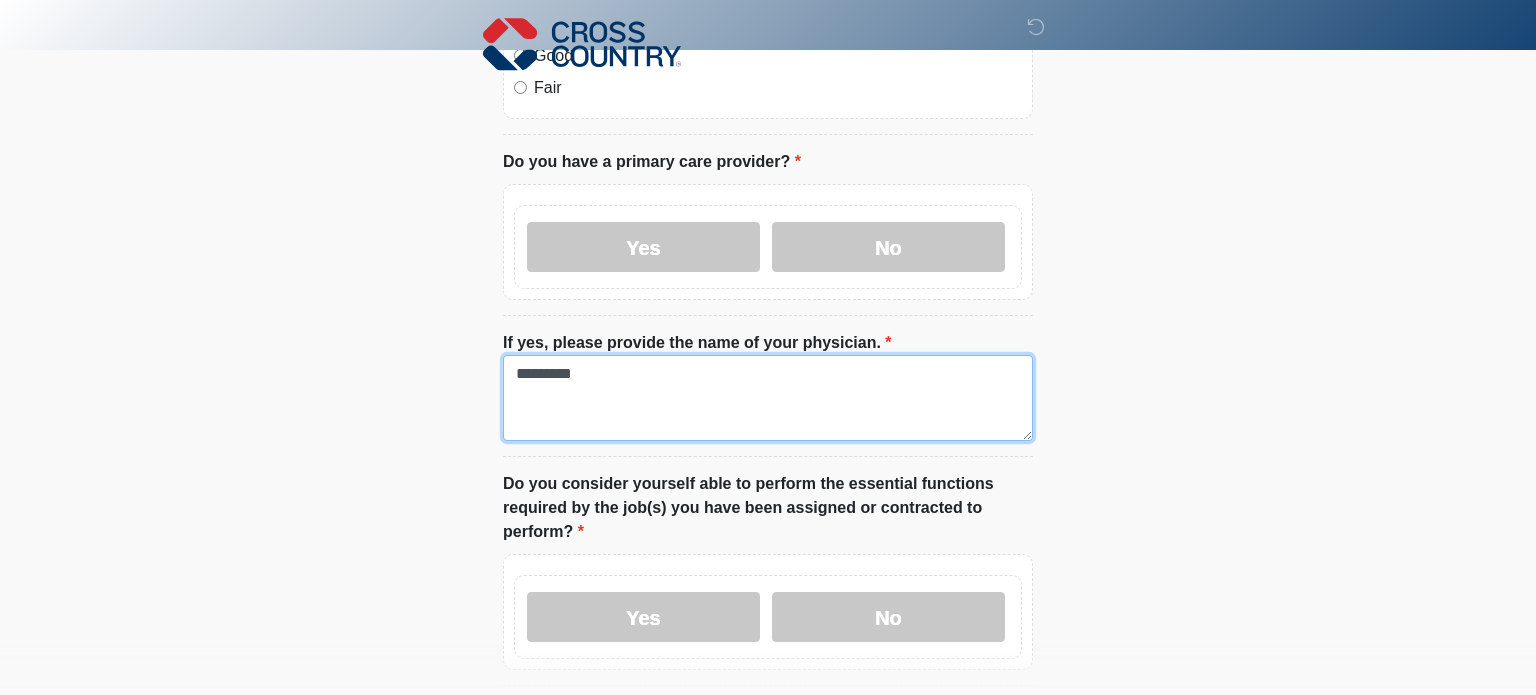 scroll, scrollTop: 848, scrollLeft: 0, axis: vertical 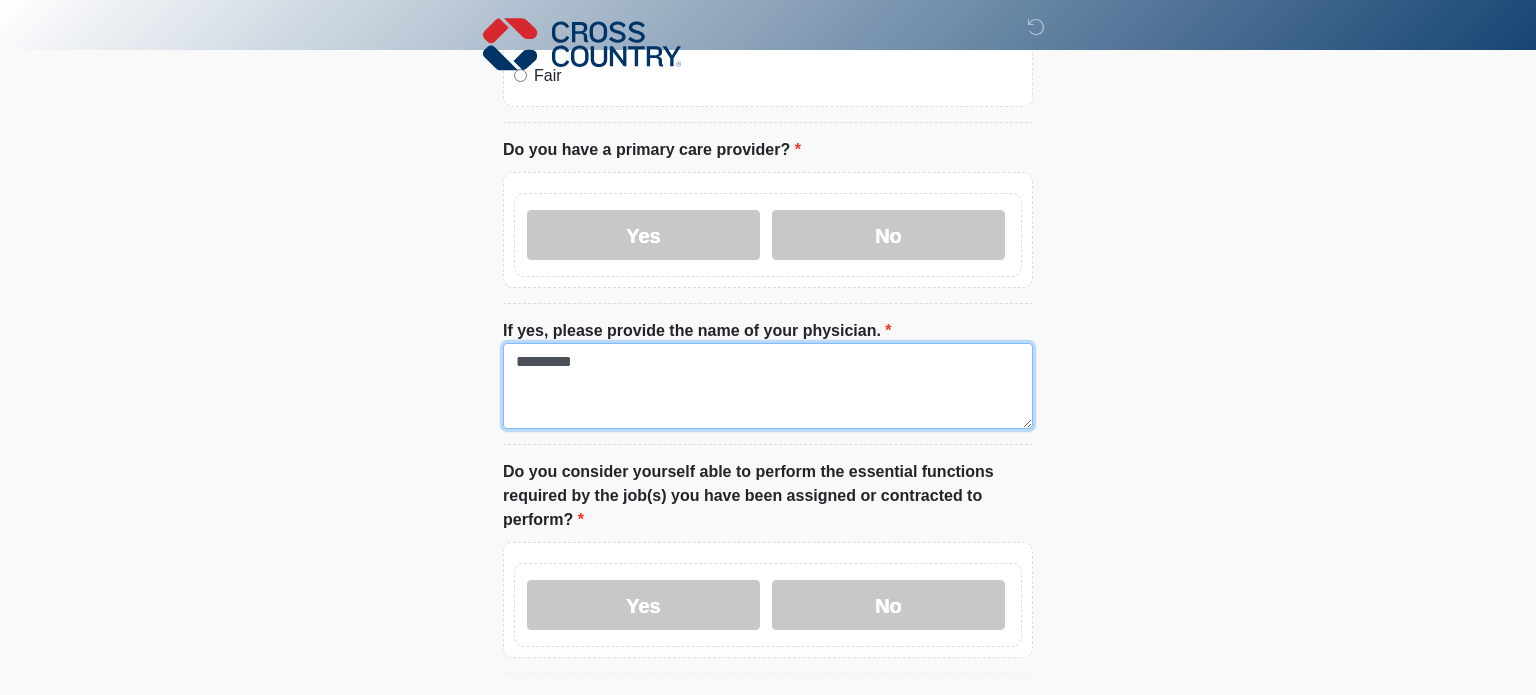 type on "*********" 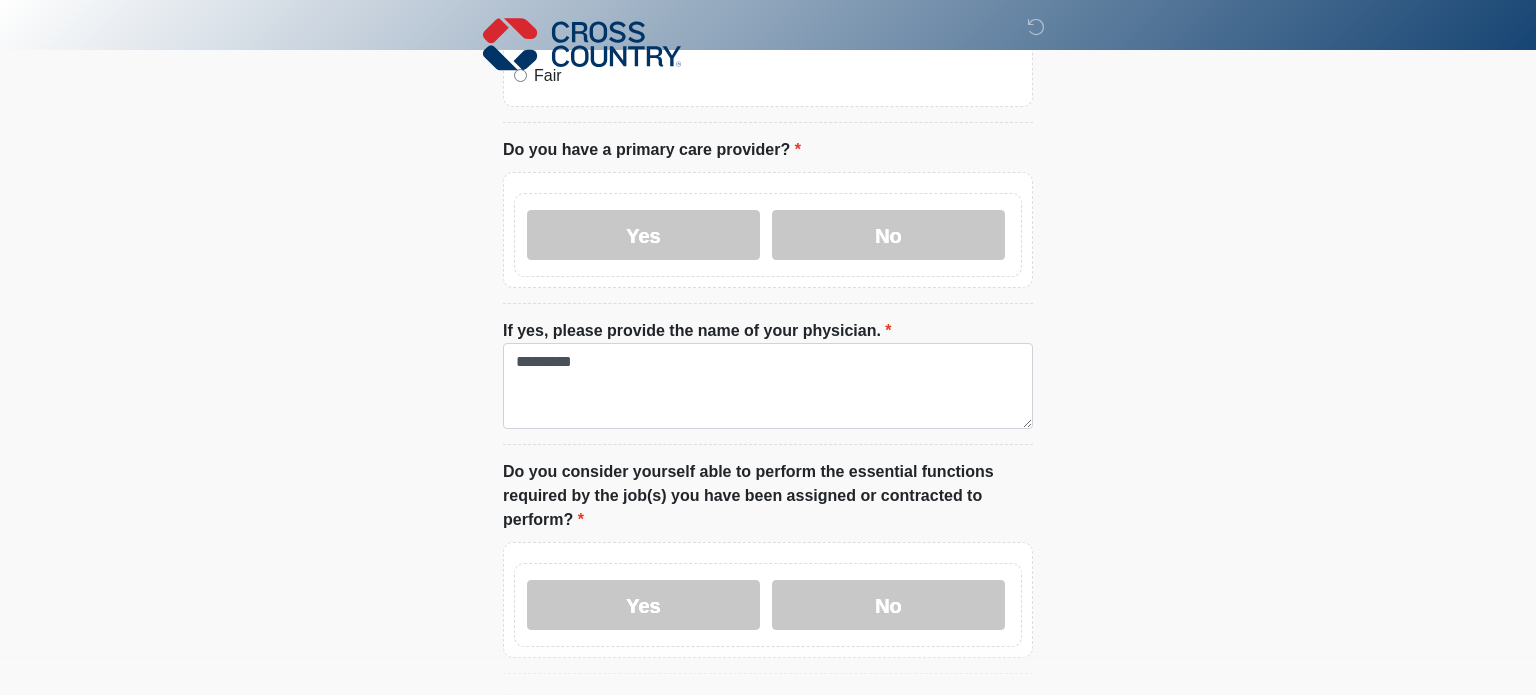 click on "Yes
No" at bounding box center (768, 605) 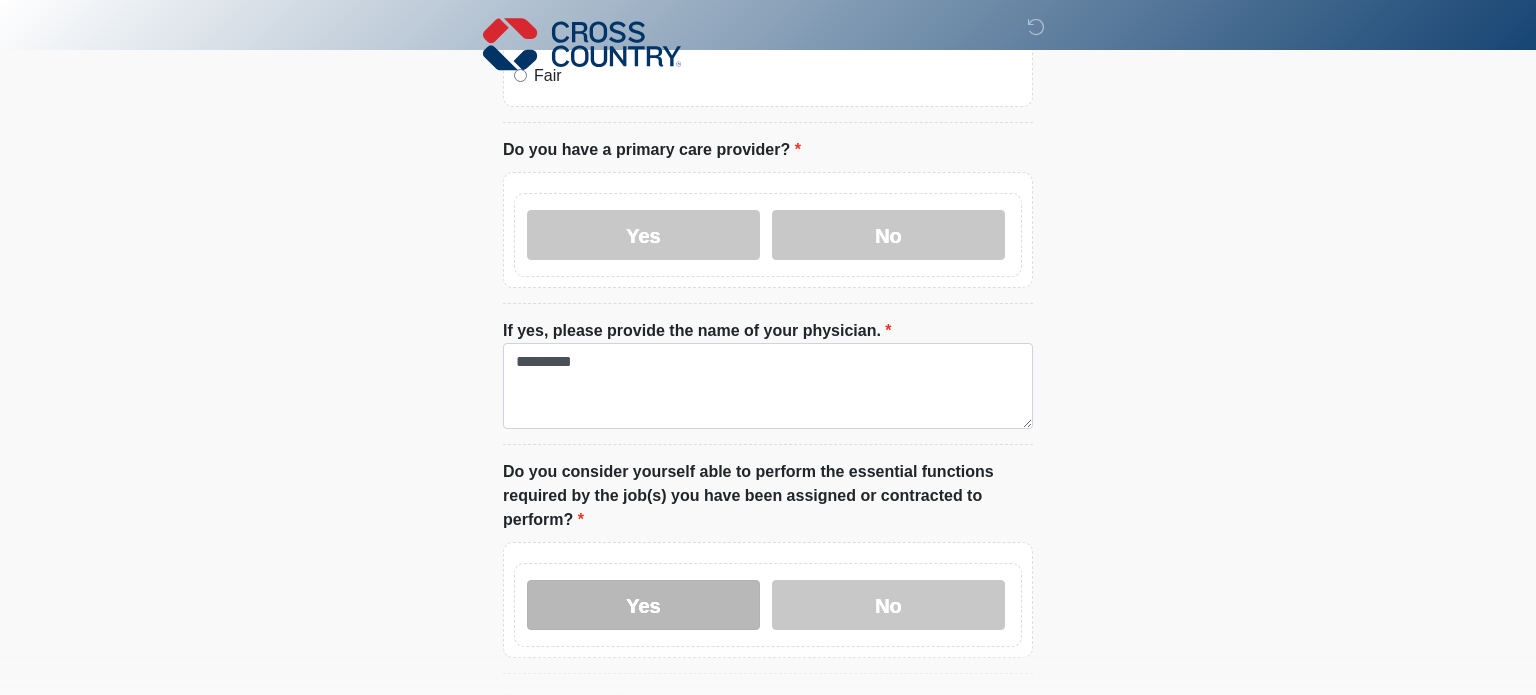 click on "Yes" at bounding box center [643, 605] 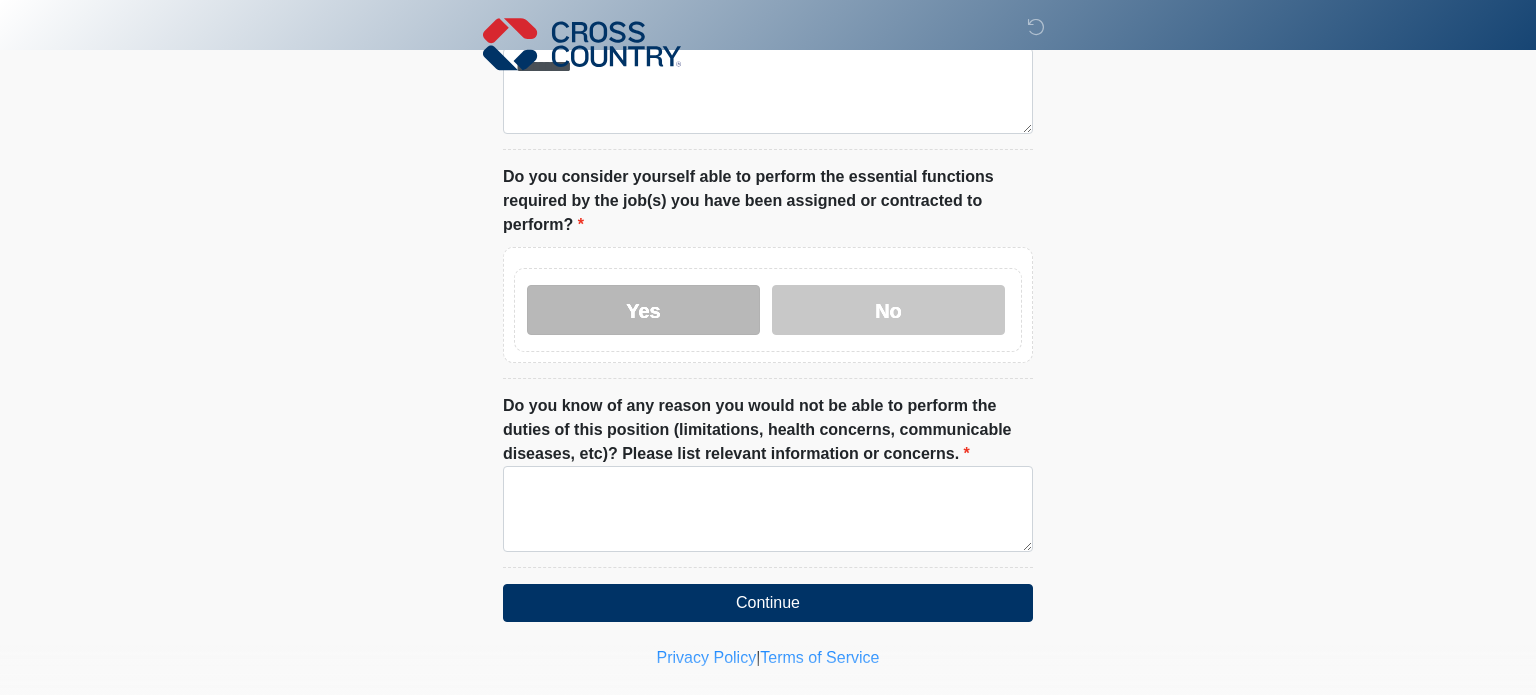 scroll, scrollTop: 1147, scrollLeft: 0, axis: vertical 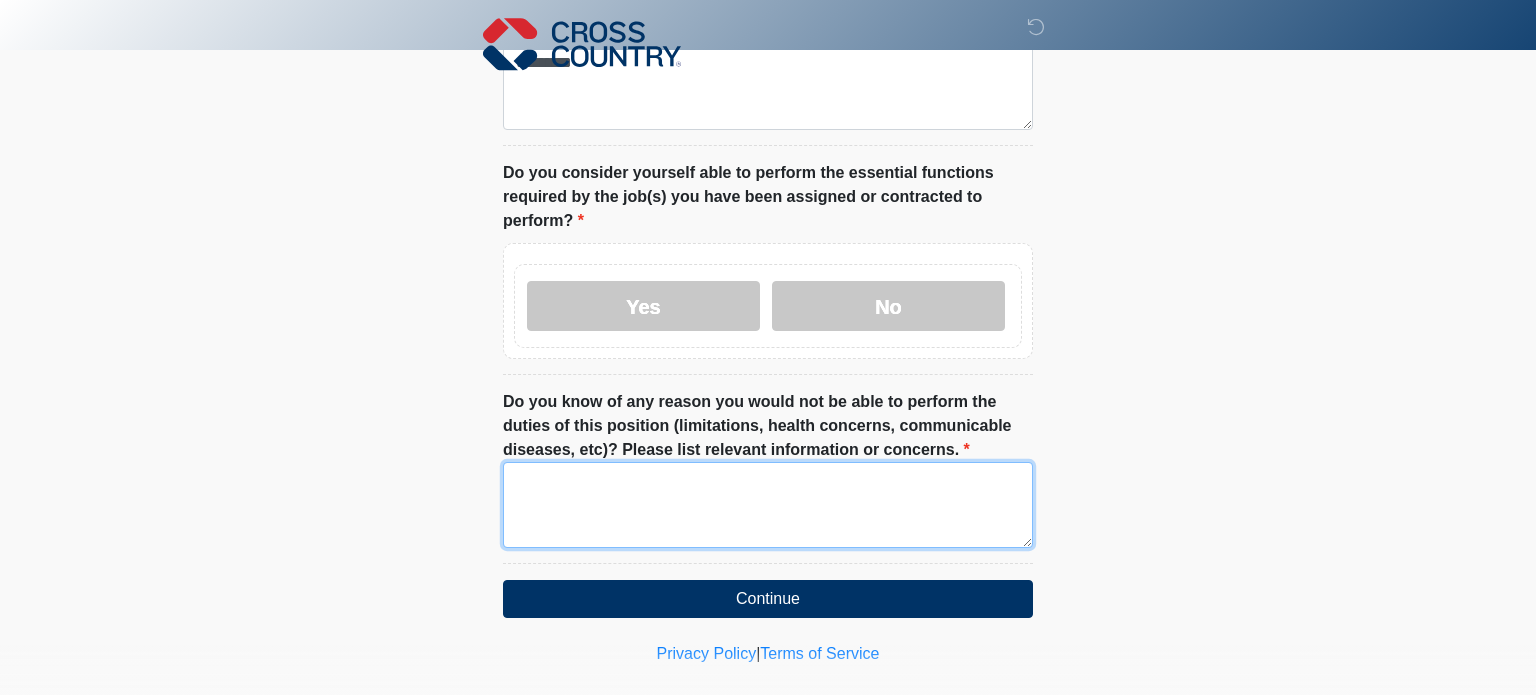 click on "Do you know of any reason you would not be able to perform the duties of this position (limitations, health concerns, communicable diseases, etc)?  Please list relevant information or concerns." at bounding box center [768, 505] 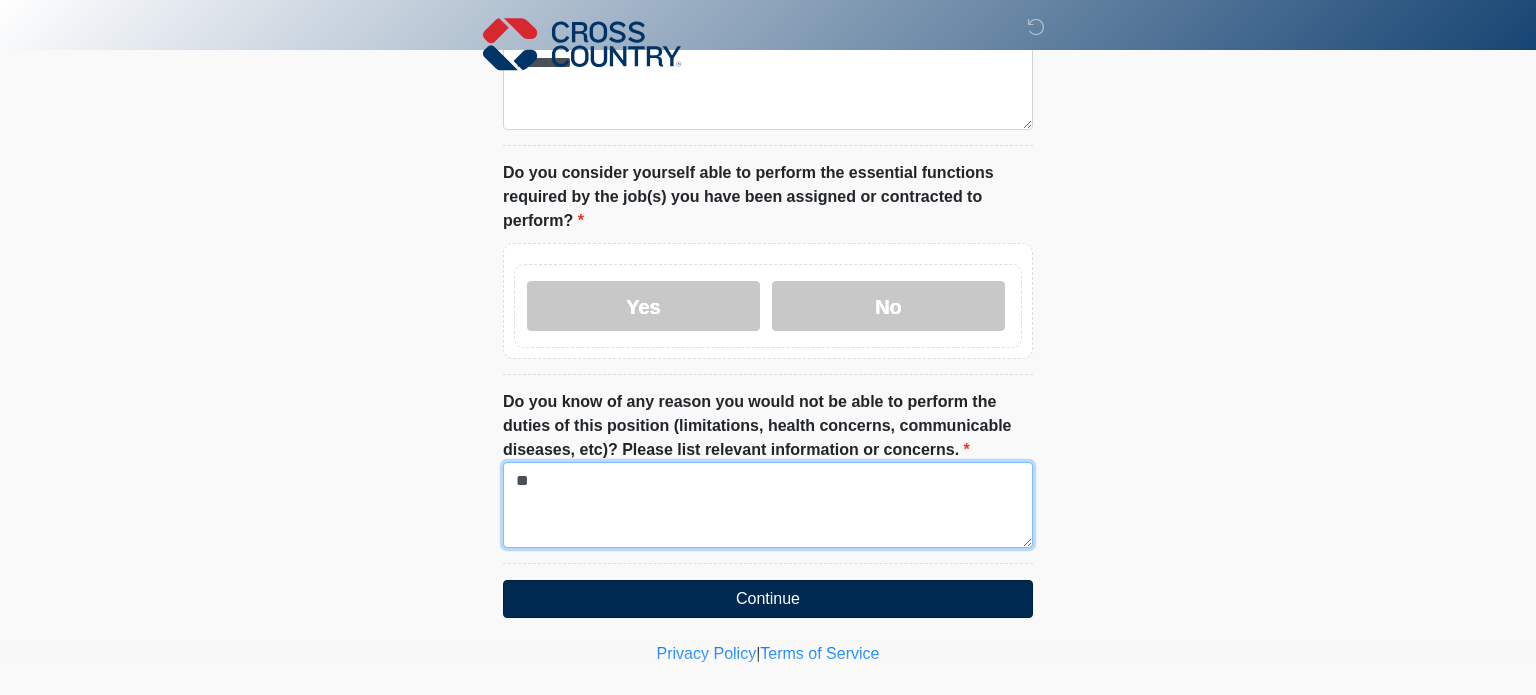 type on "**" 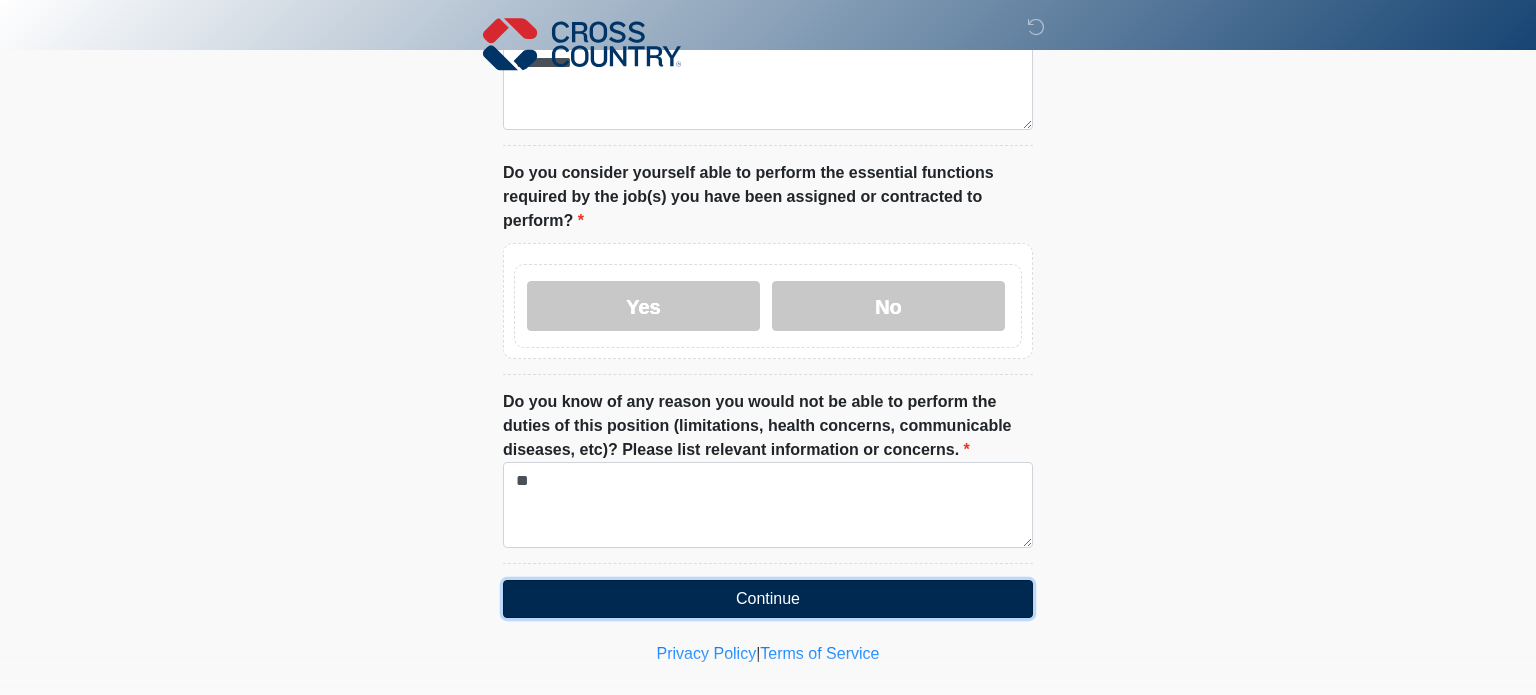 click on "Continue" at bounding box center (768, 599) 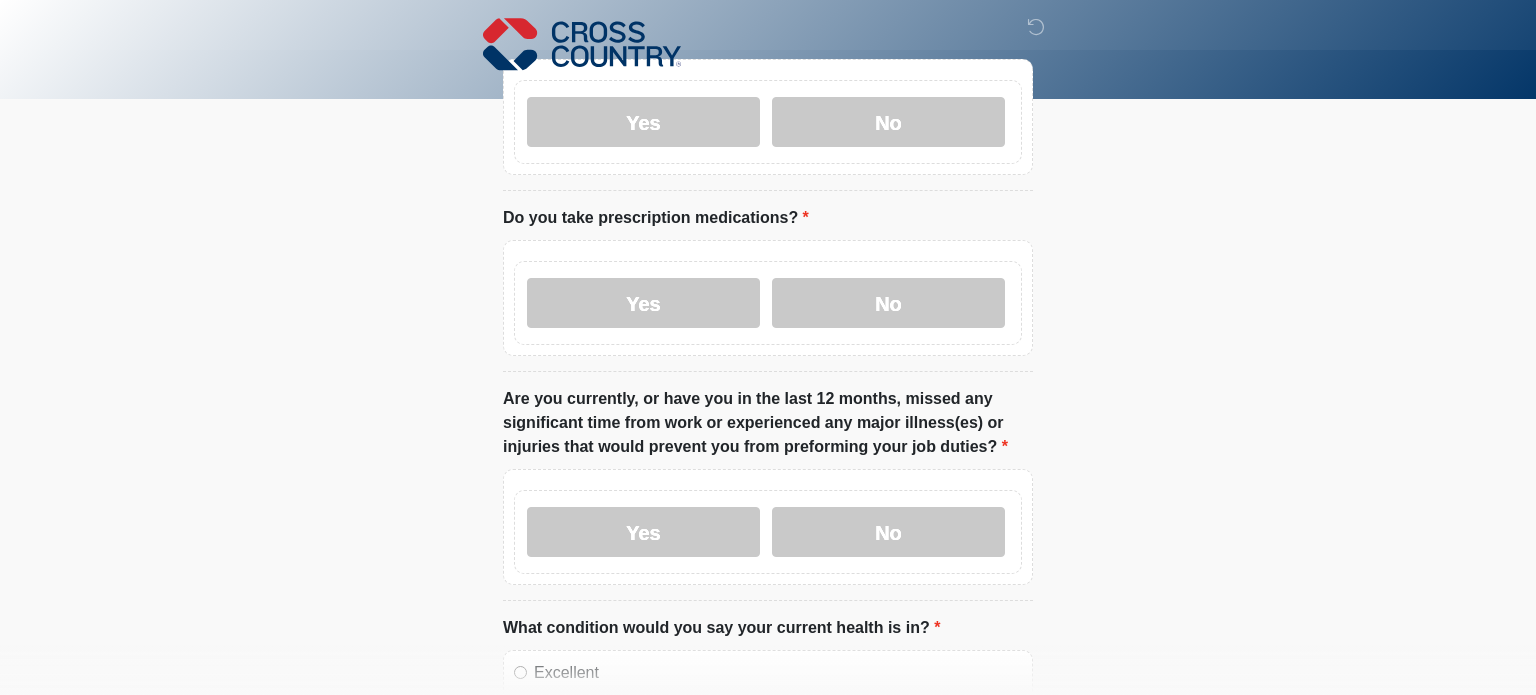scroll, scrollTop: 0, scrollLeft: 0, axis: both 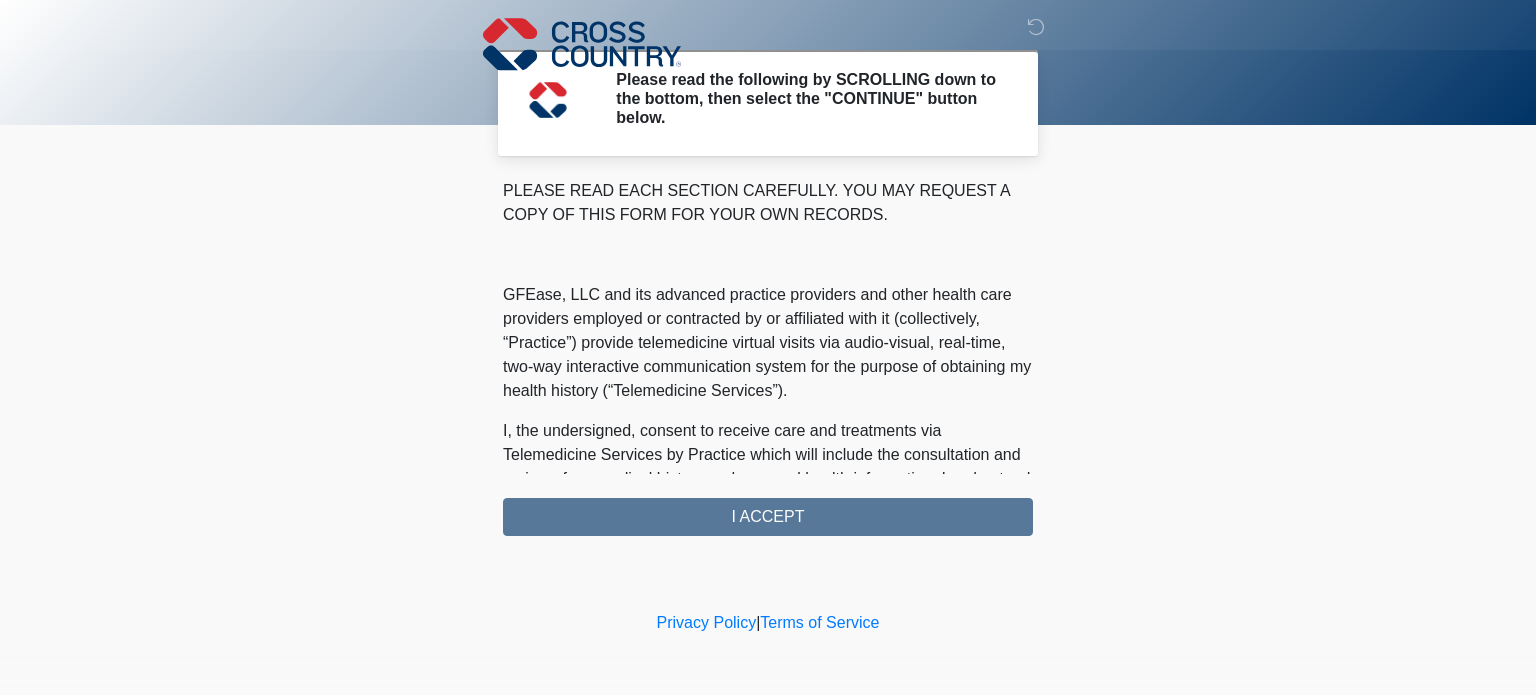 click on "PLEASE READ EACH SECTION CAREFULLY. YOU MAY REQUEST A COPY OF THIS FORM FOR YOUR OWN RECORDS. GFEase, LLC and its advanced practice providers and other health care providers employed or contracted by or affiliated with it (collectively, “Practice”) provide telemedicine virtual visits via audio-visual, real-time, two-way interactive communication system for the purpose of obtaining my health history (“Telemedicine Services”). I understand that Telemedicine Services include interactive audio, video or other electronic media and that there are both risks and benefits to being treated via telemedicine. Providers (i) may be in a location other than where I am located, (ii) will examine me face-to-face via a remote presence but will not perform a “hands-on” physical examination, and (iii) must rely on information provided by me.
I ACCEPT" at bounding box center [768, 357] 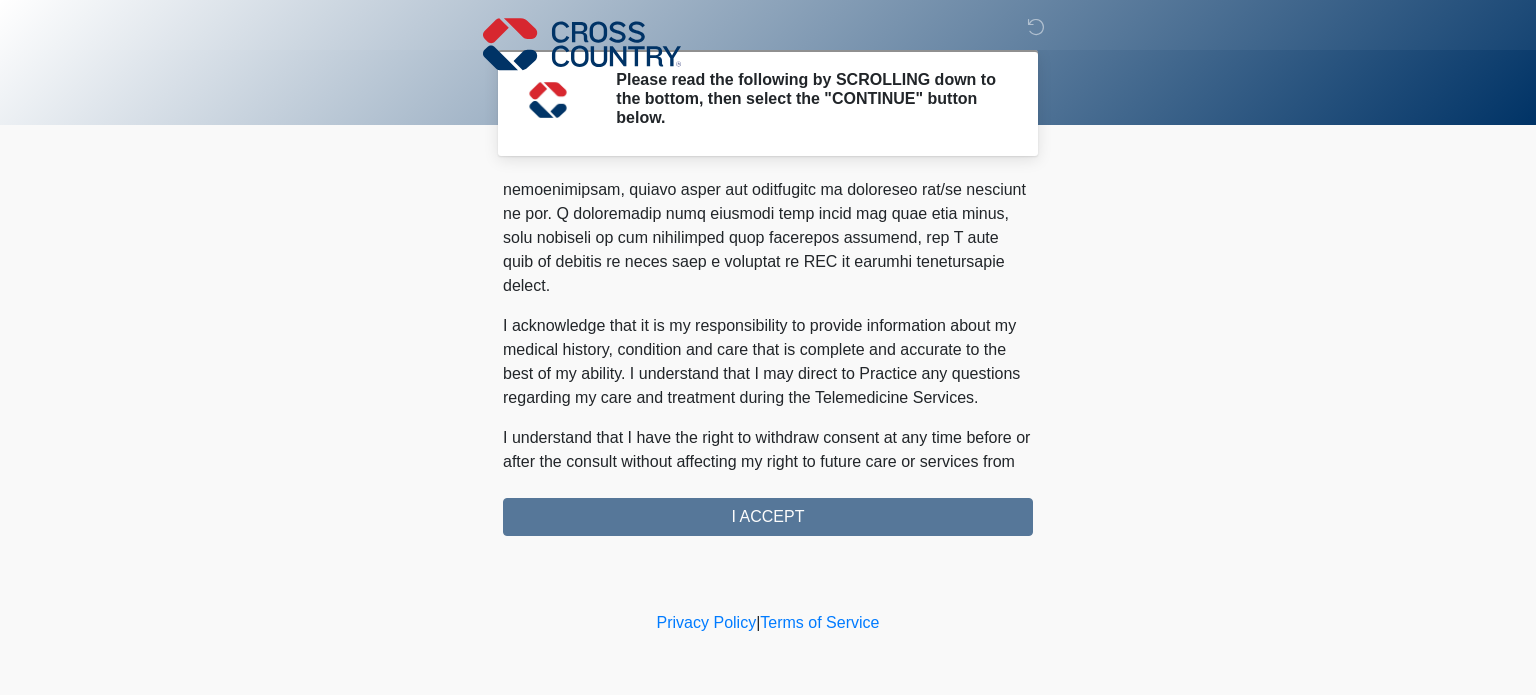 scroll, scrollTop: 1256, scrollLeft: 0, axis: vertical 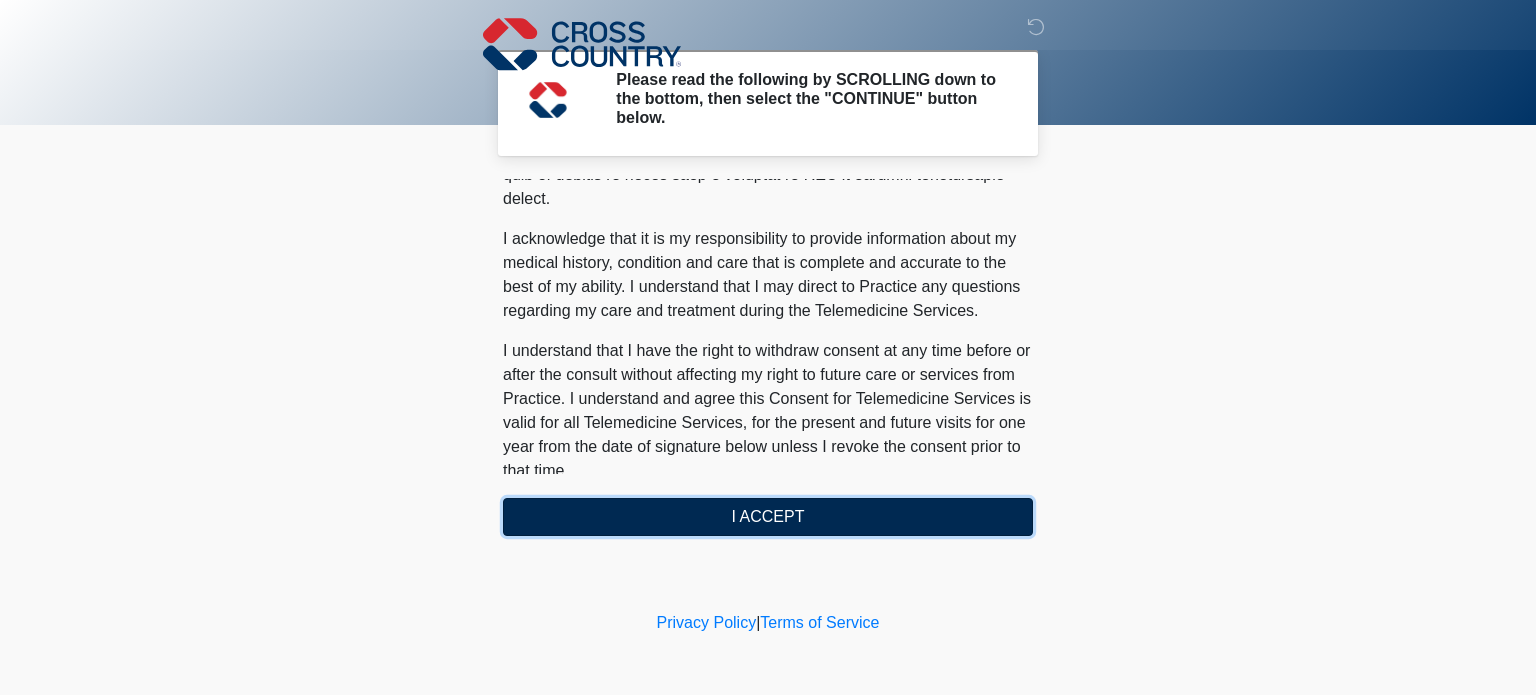 click on "I ACCEPT" at bounding box center [768, 517] 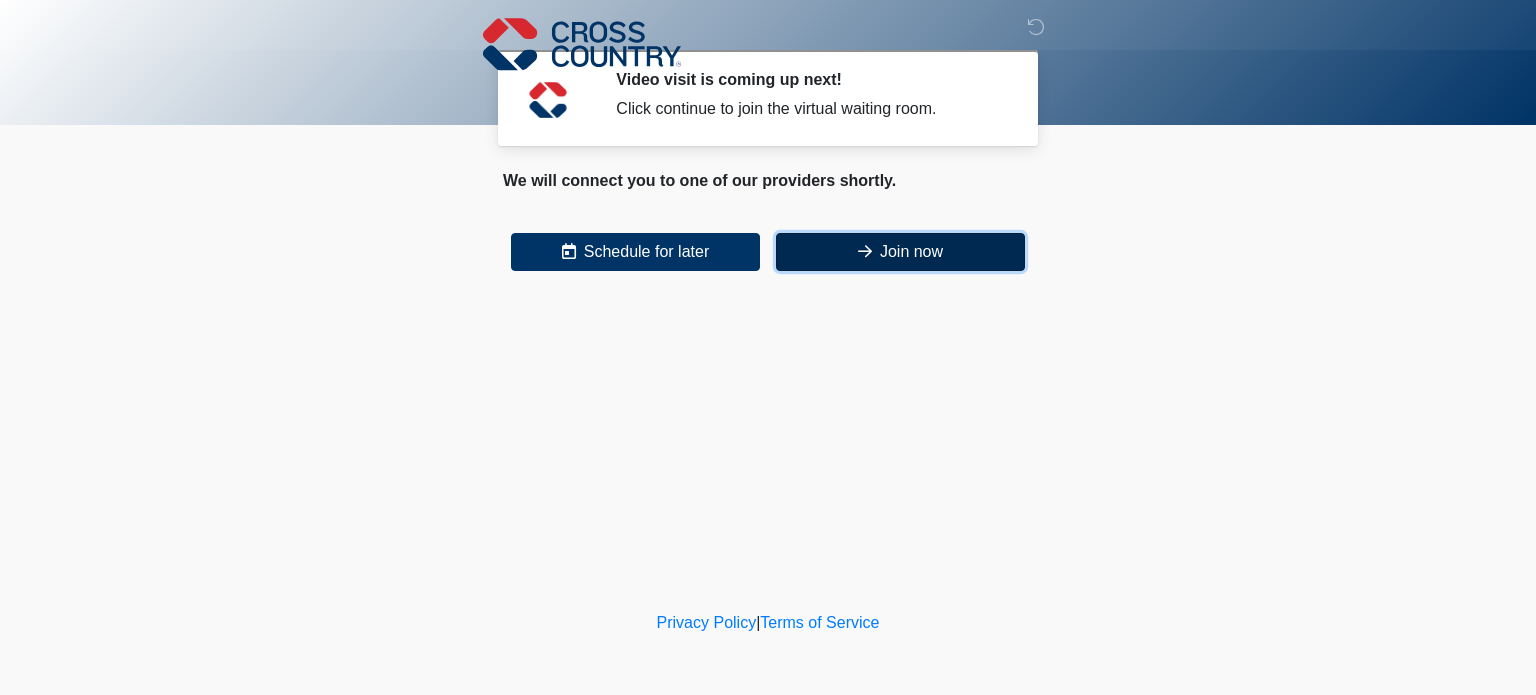 click on "Join now" at bounding box center (900, 252) 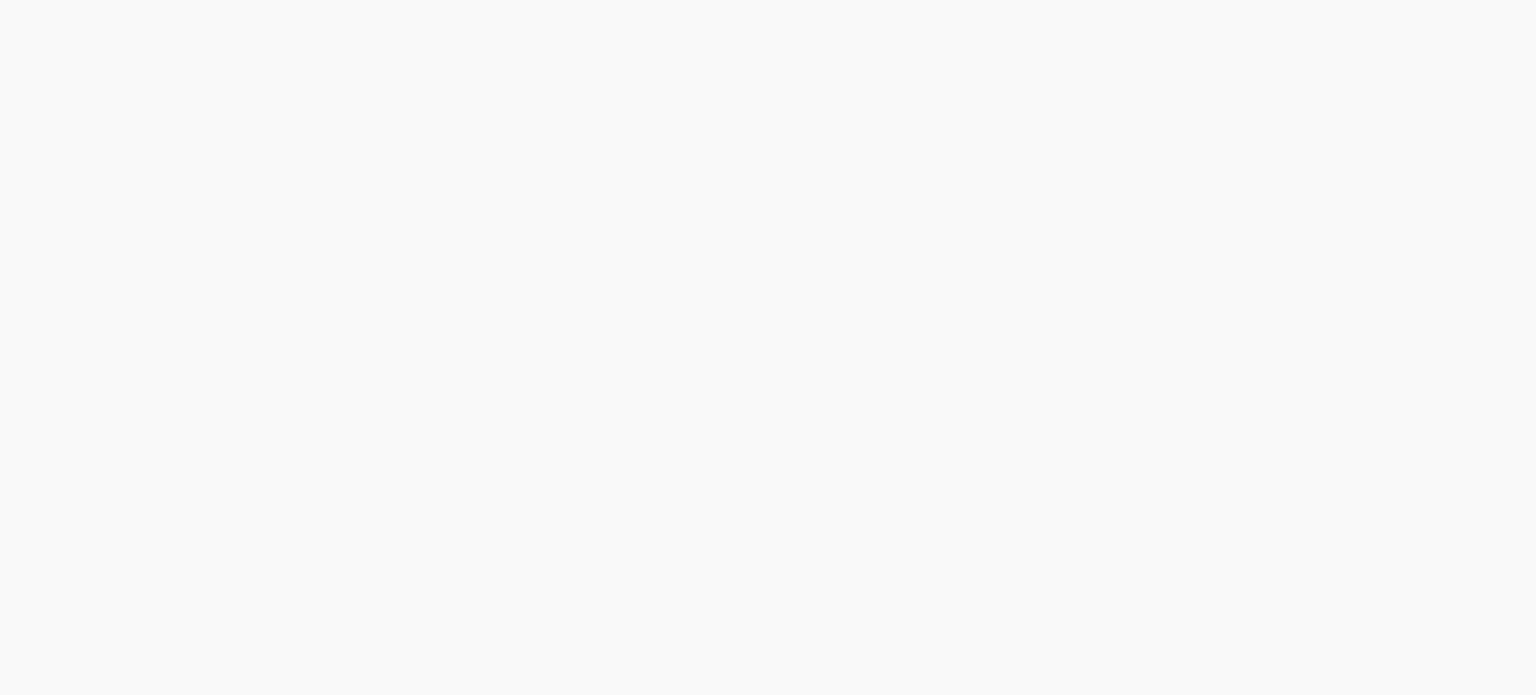 scroll, scrollTop: 0, scrollLeft: 0, axis: both 